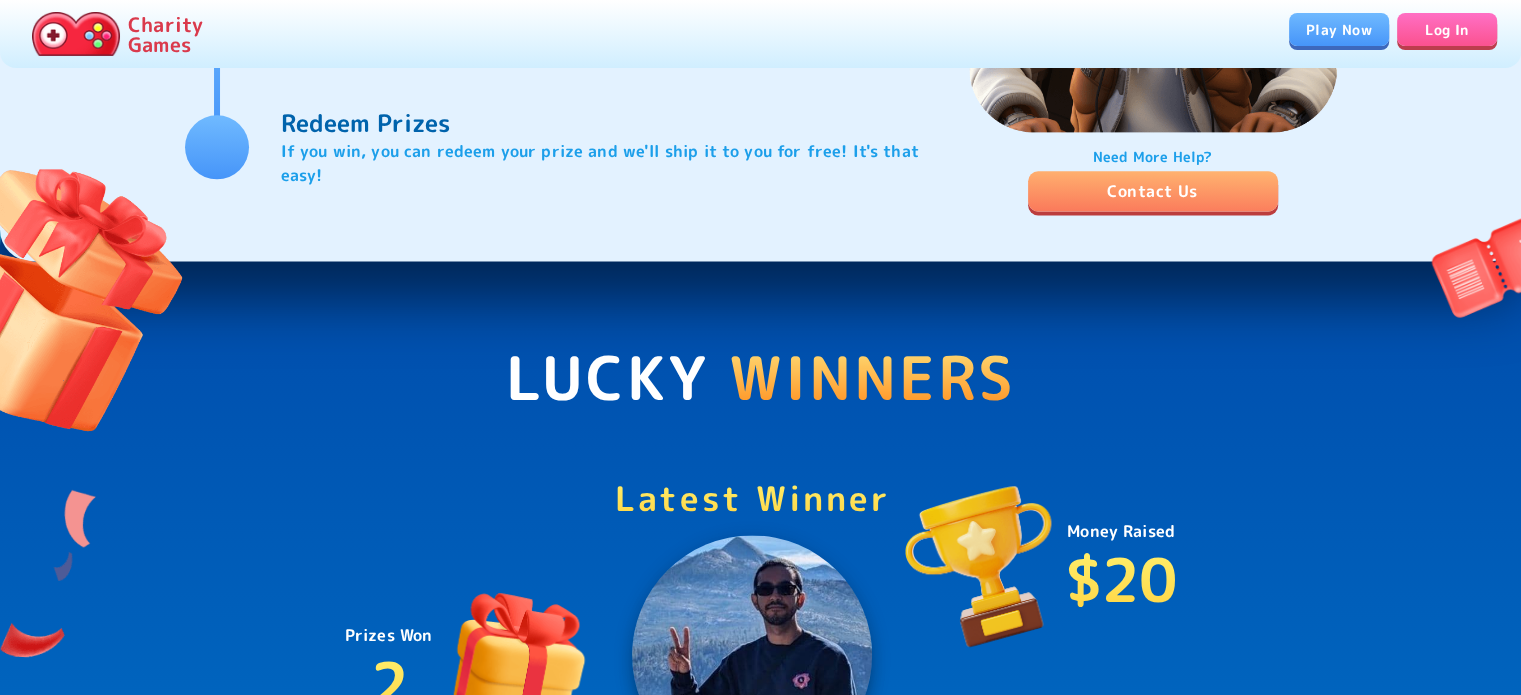scroll, scrollTop: 2200, scrollLeft: 0, axis: vertical 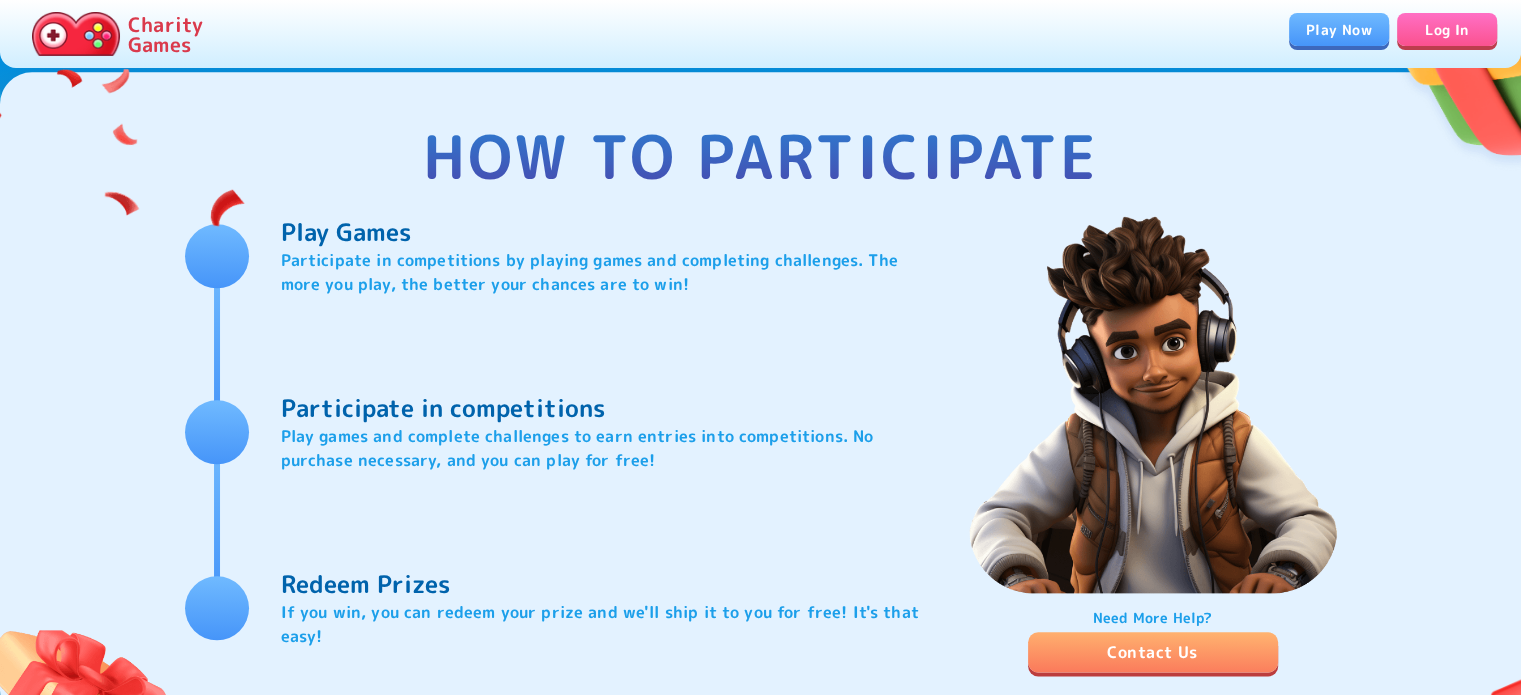 click on "Play Now" at bounding box center [1339, 29] 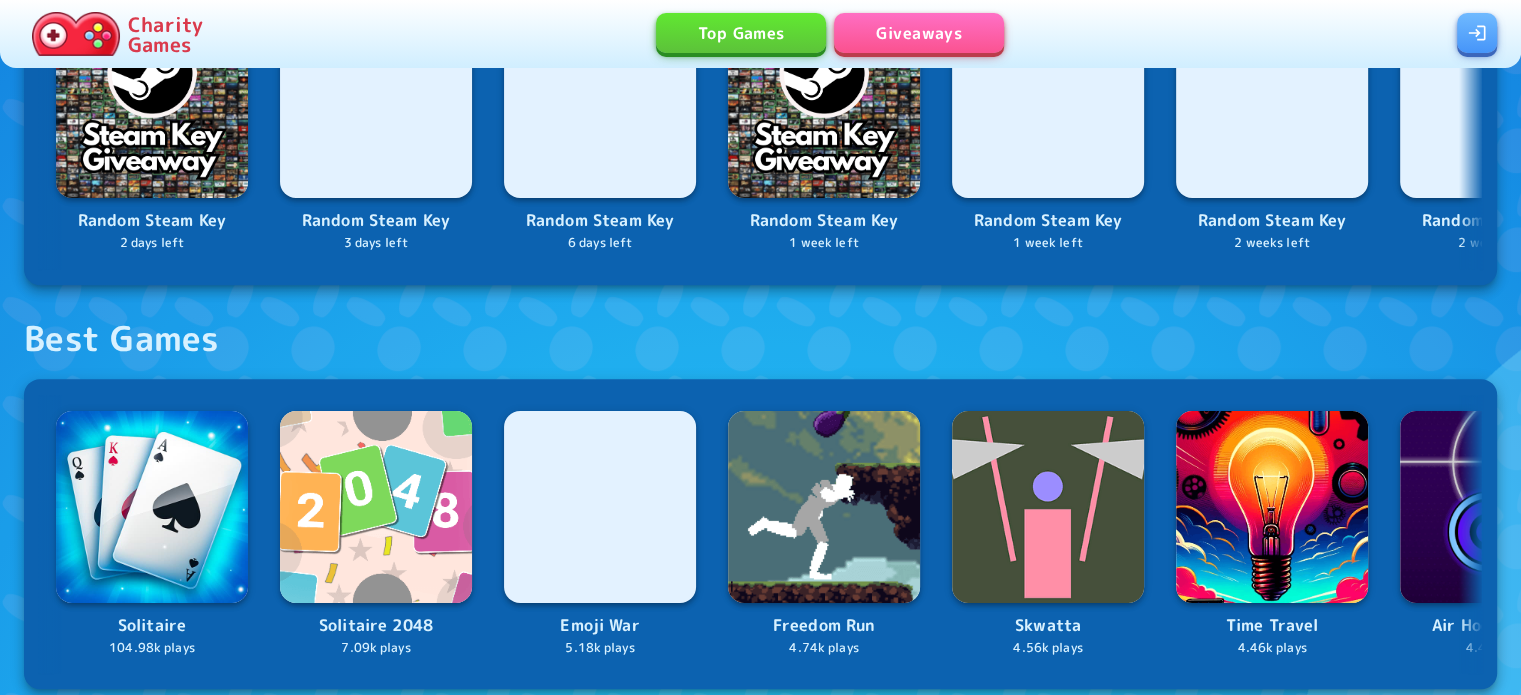scroll, scrollTop: 900, scrollLeft: 0, axis: vertical 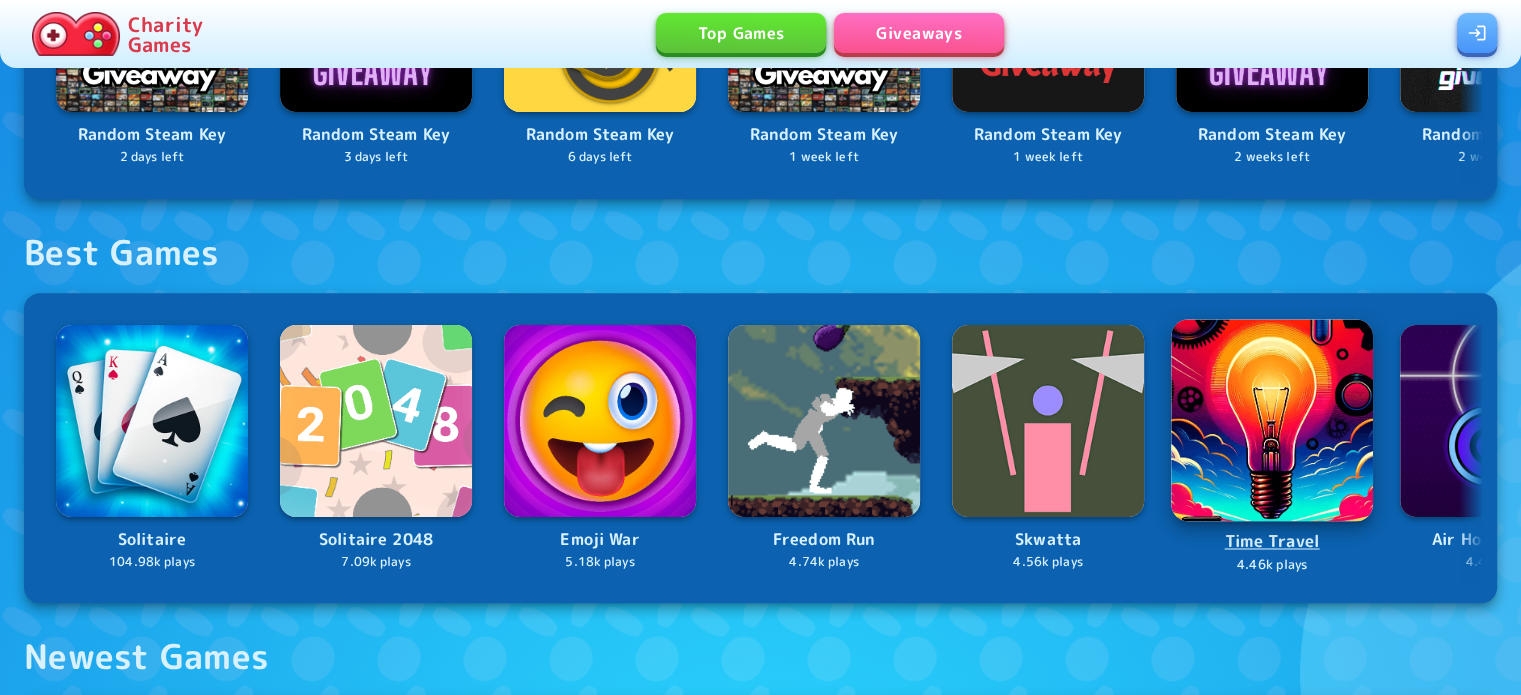 click at bounding box center [1272, 420] 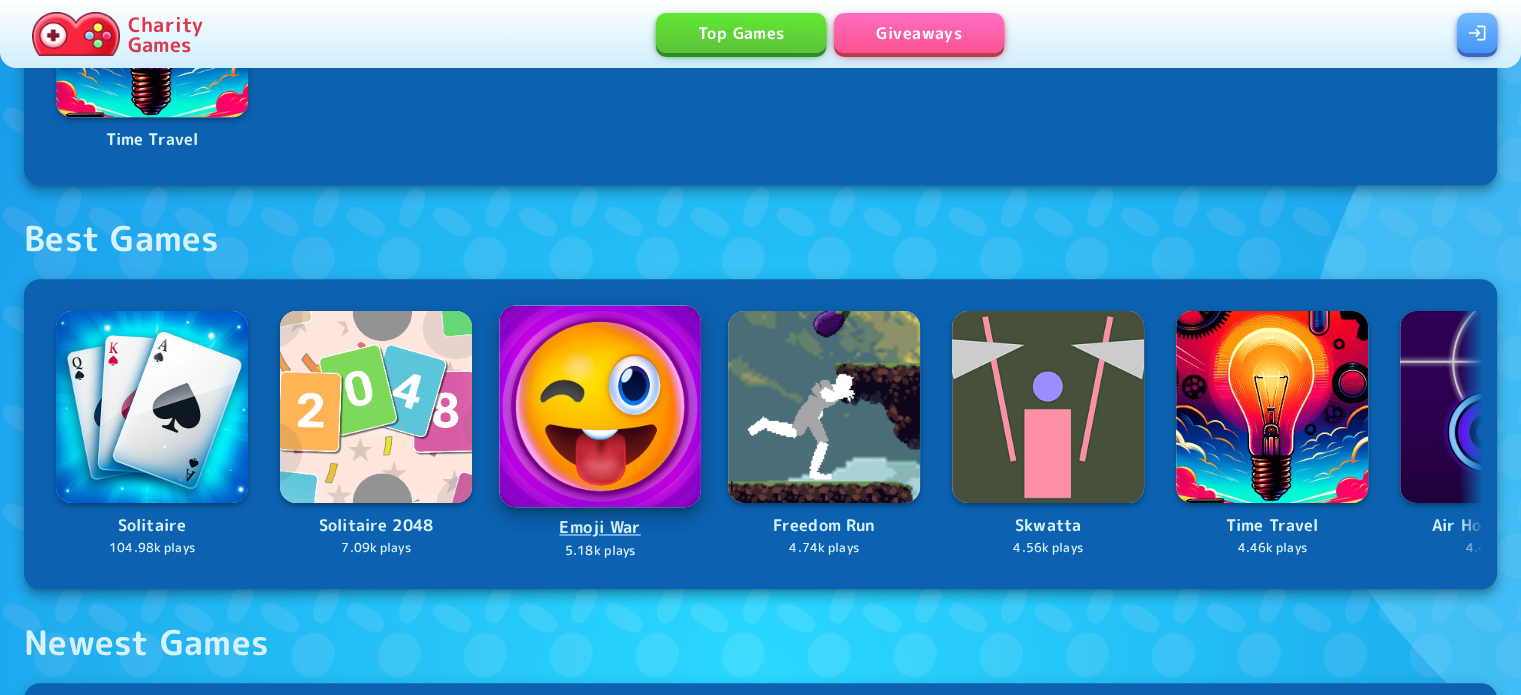 scroll, scrollTop: 1500, scrollLeft: 0, axis: vertical 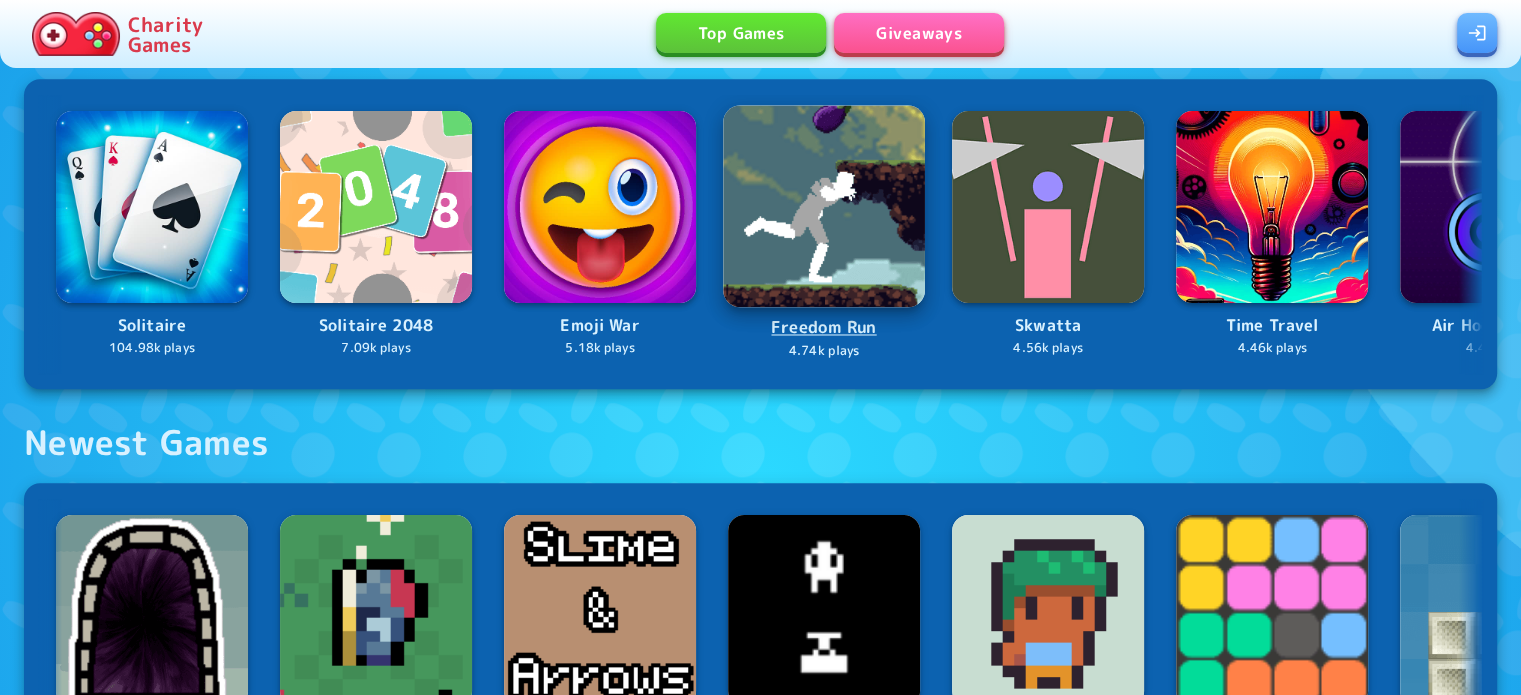 click at bounding box center [824, 206] 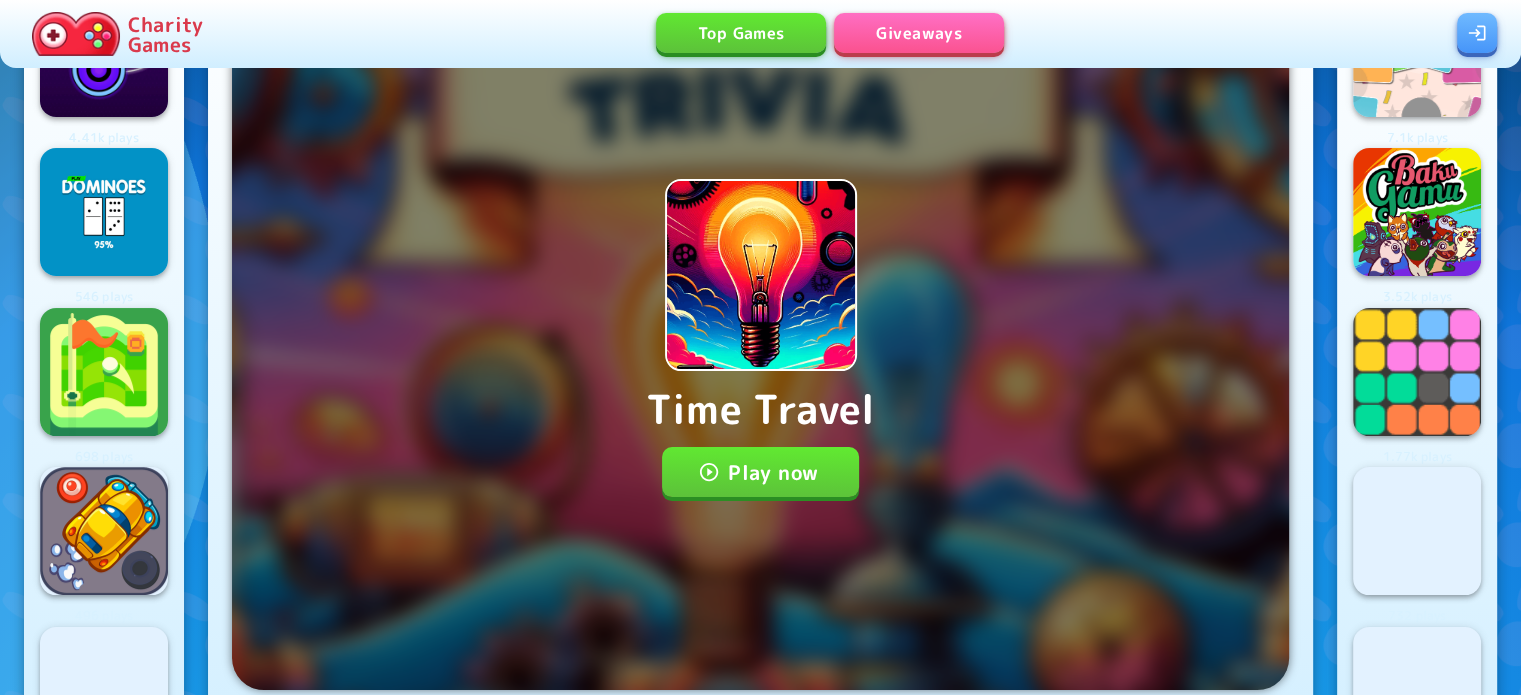 scroll, scrollTop: 100, scrollLeft: 0, axis: vertical 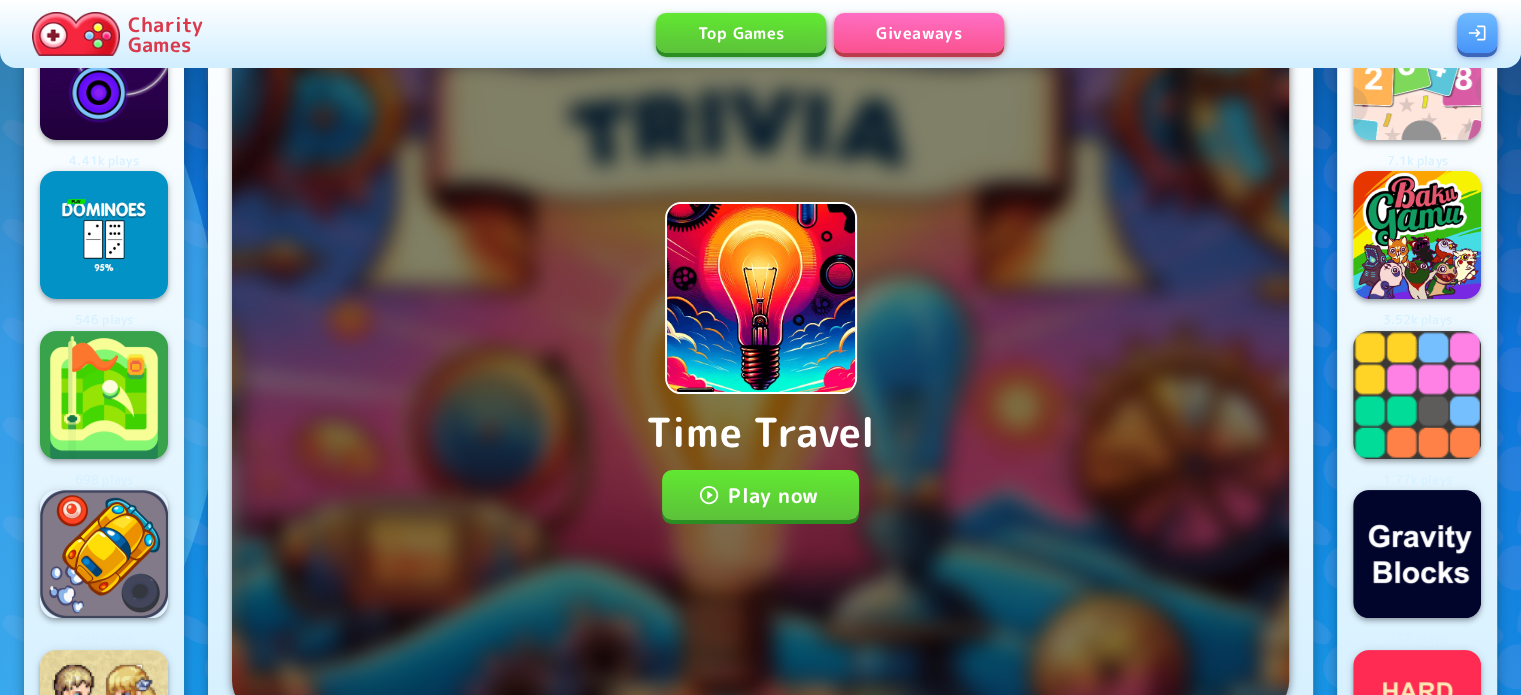 click on "Play now" at bounding box center [760, 495] 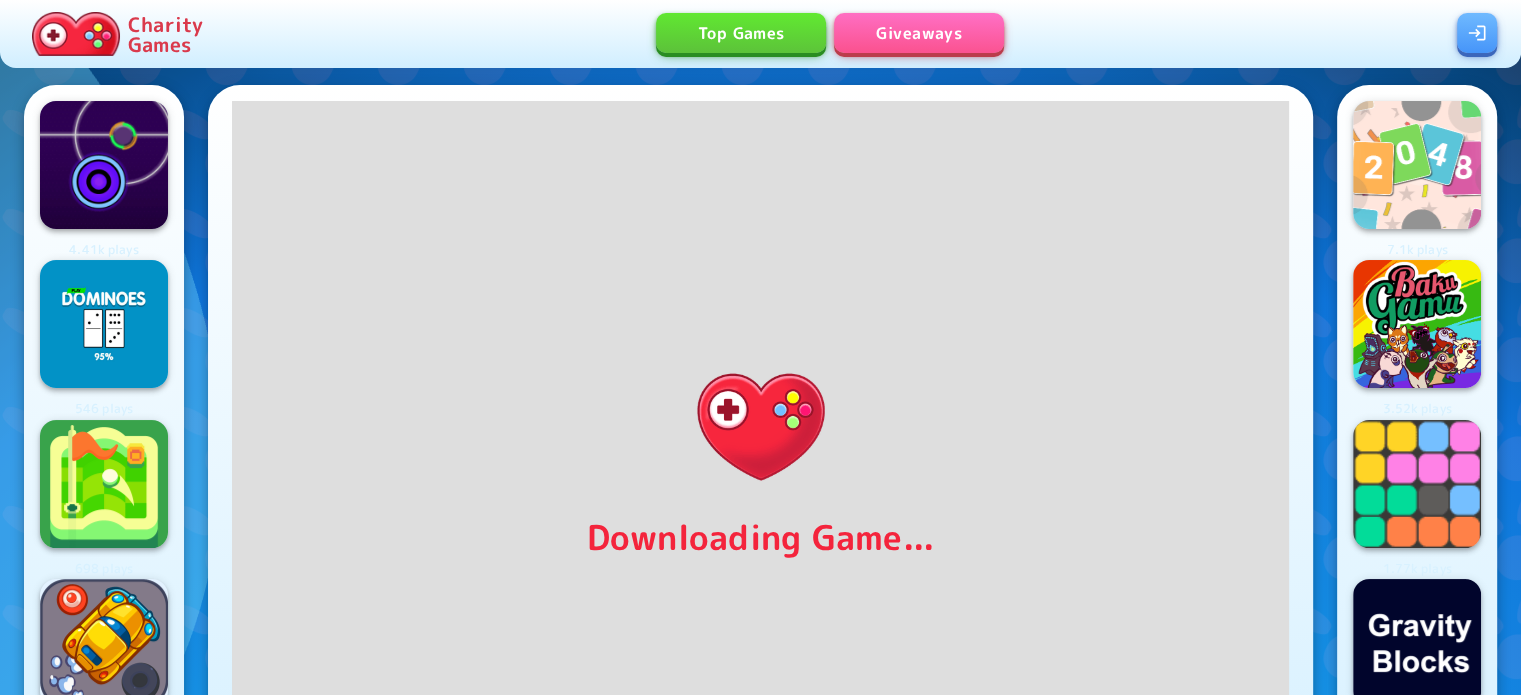 scroll, scrollTop: 0, scrollLeft: 0, axis: both 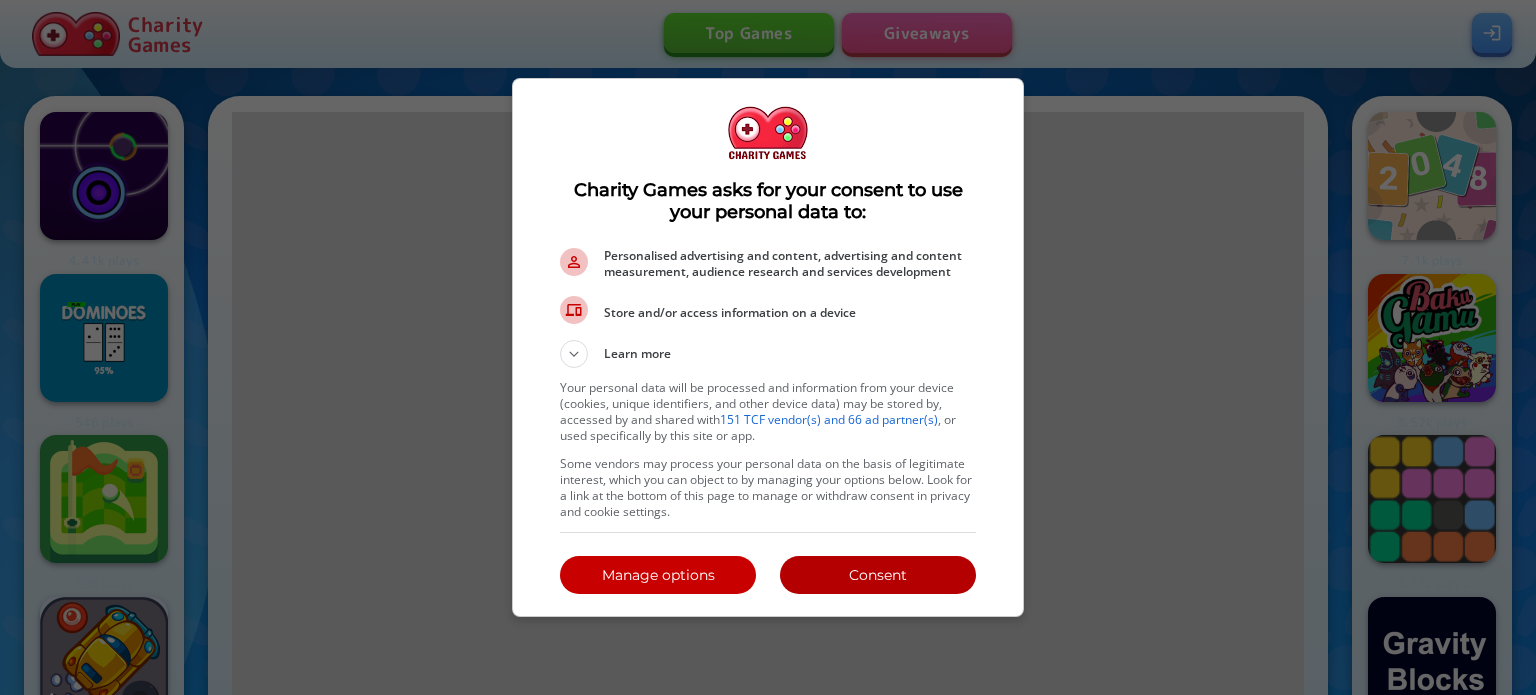 click on "Consent" at bounding box center (878, 575) 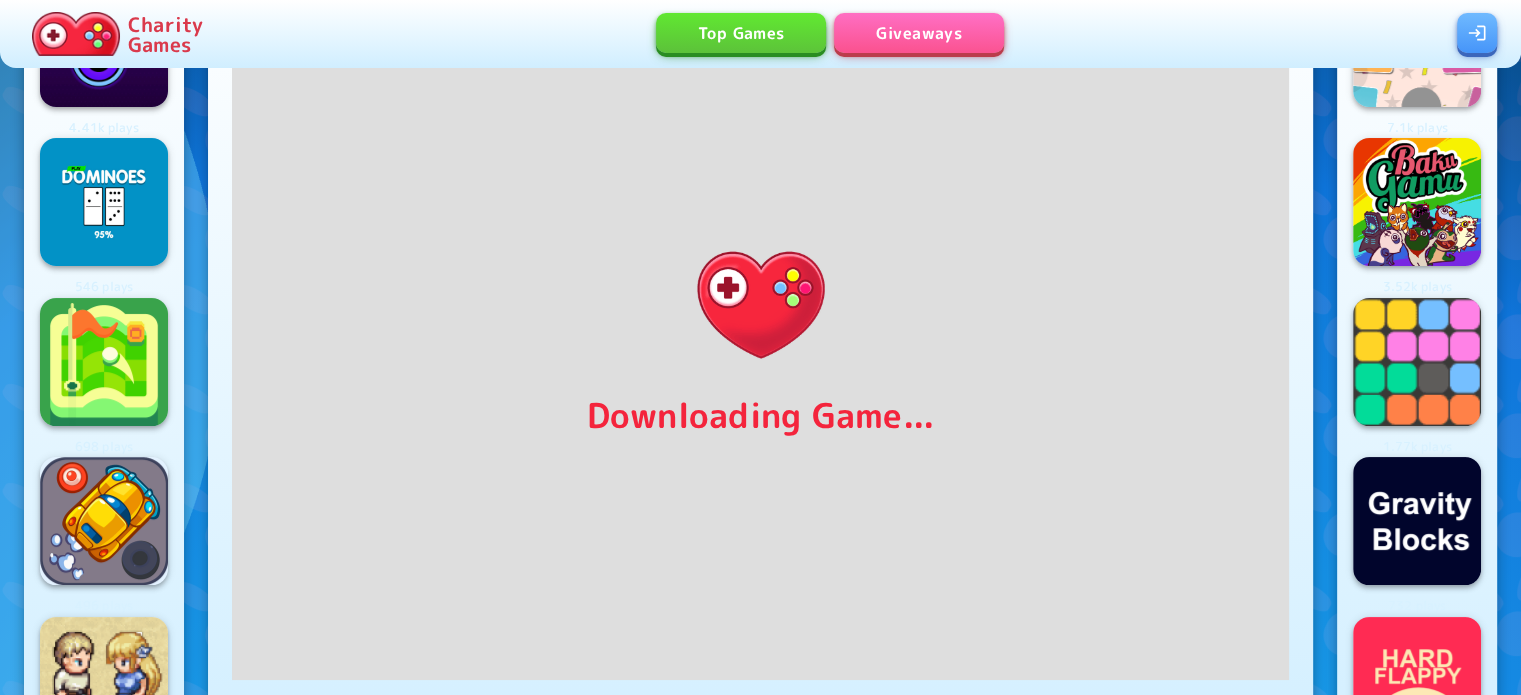 scroll, scrollTop: 100, scrollLeft: 0, axis: vertical 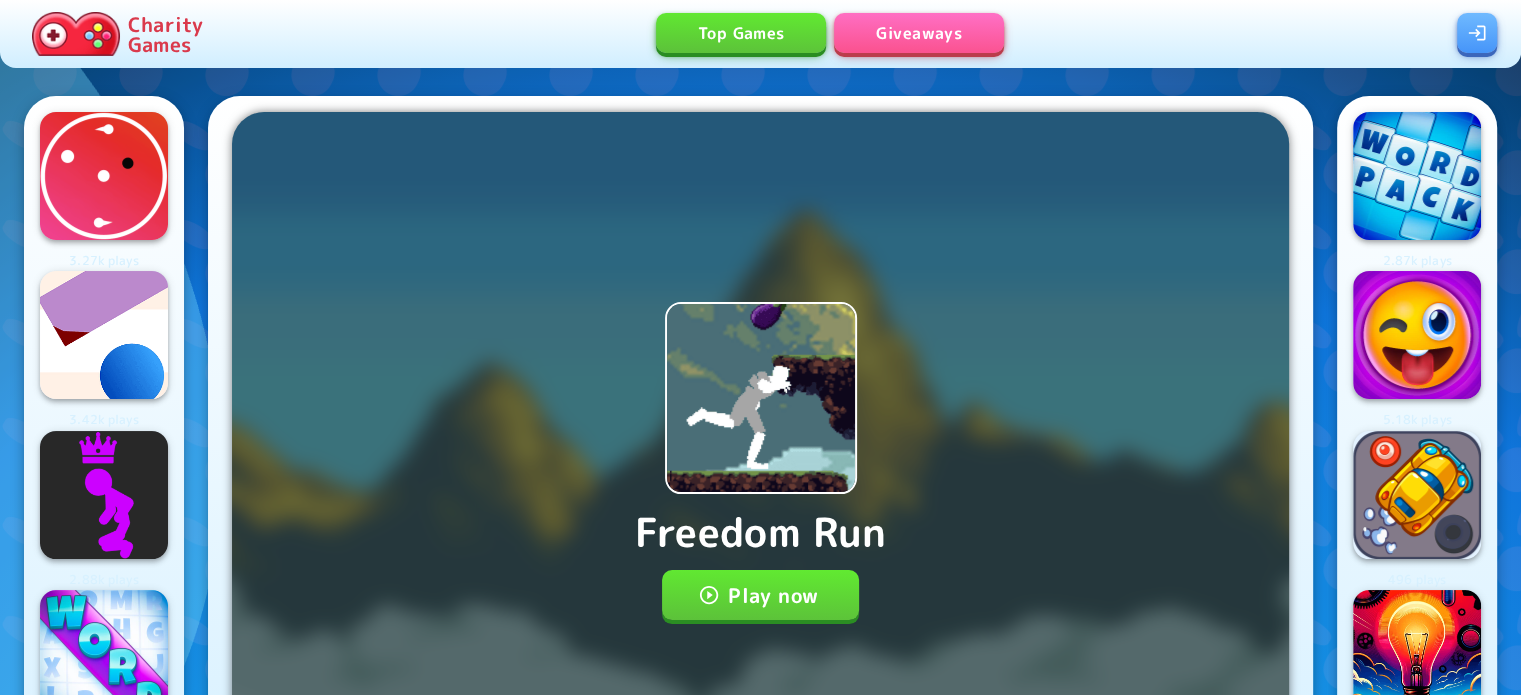 click on "Play now" at bounding box center [760, 595] 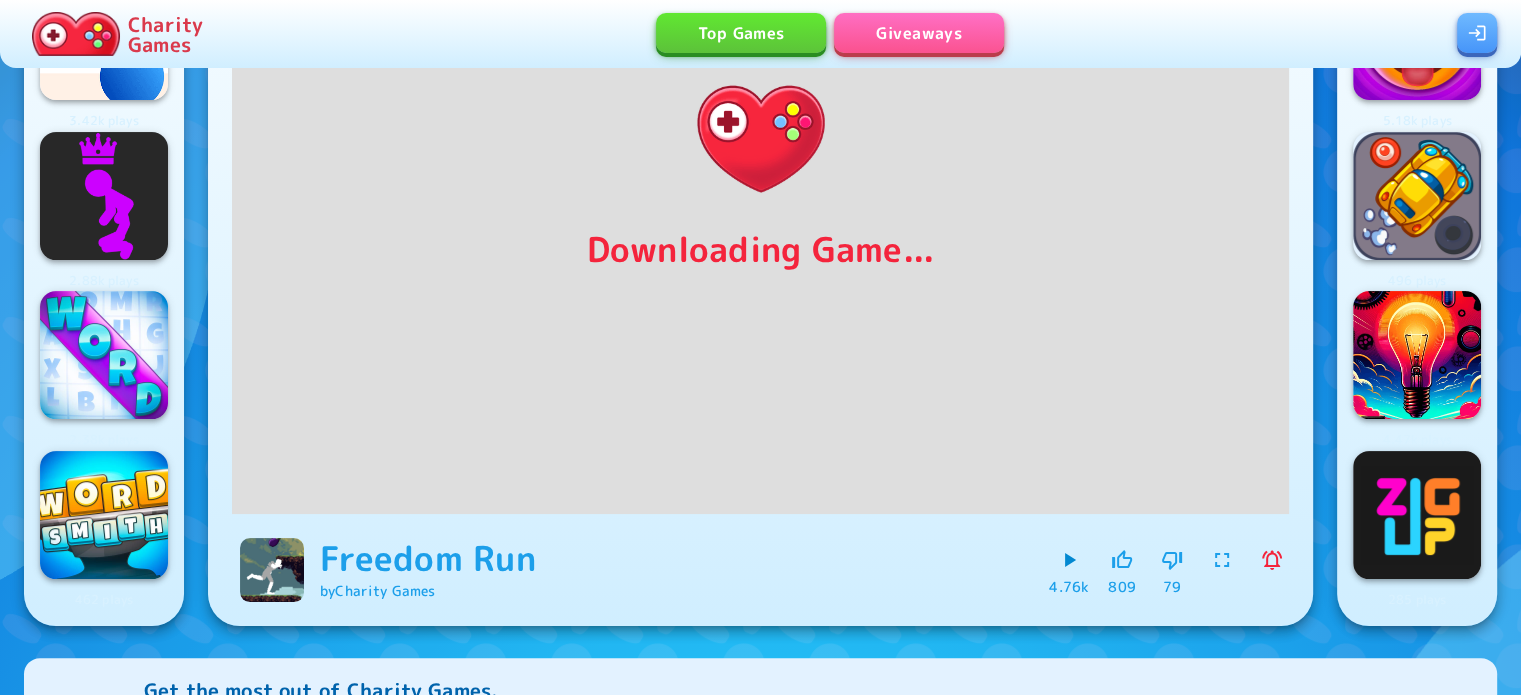 scroll, scrollTop: 300, scrollLeft: 0, axis: vertical 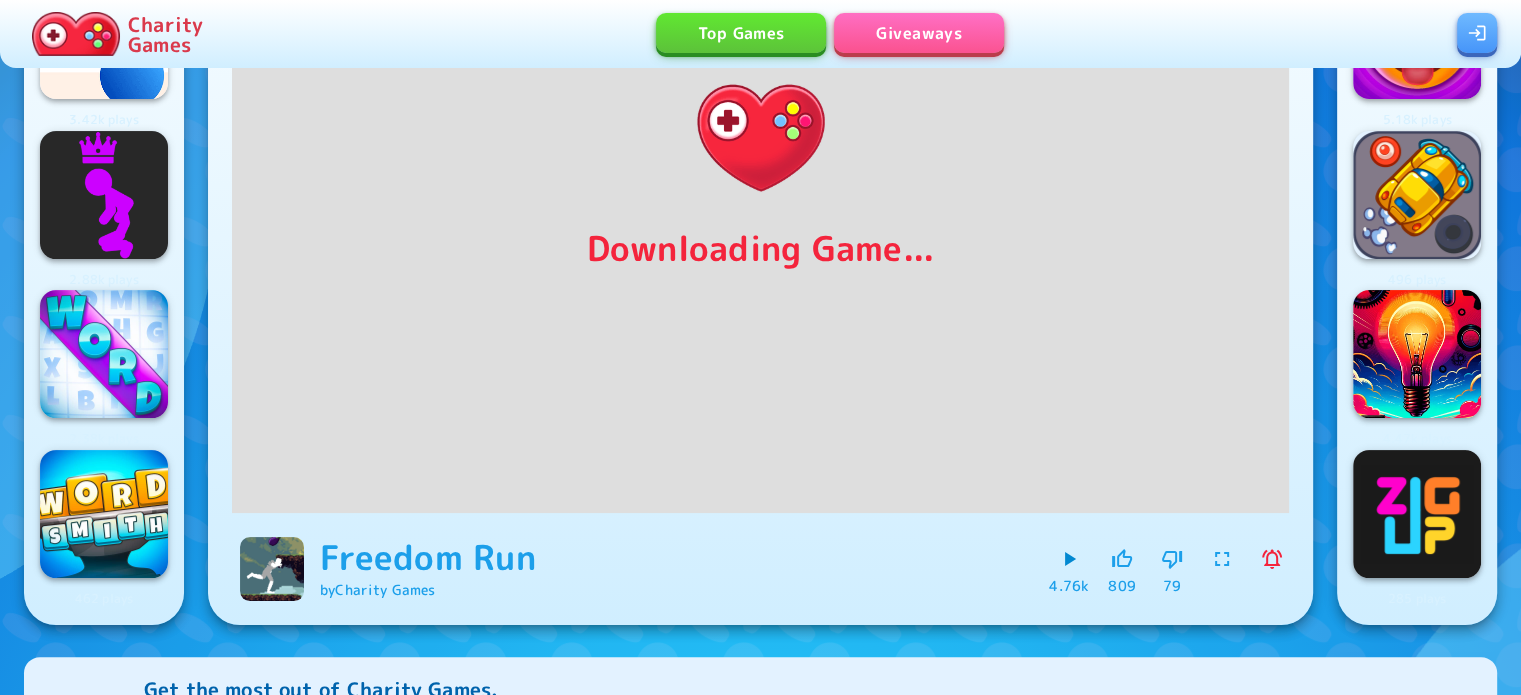 click 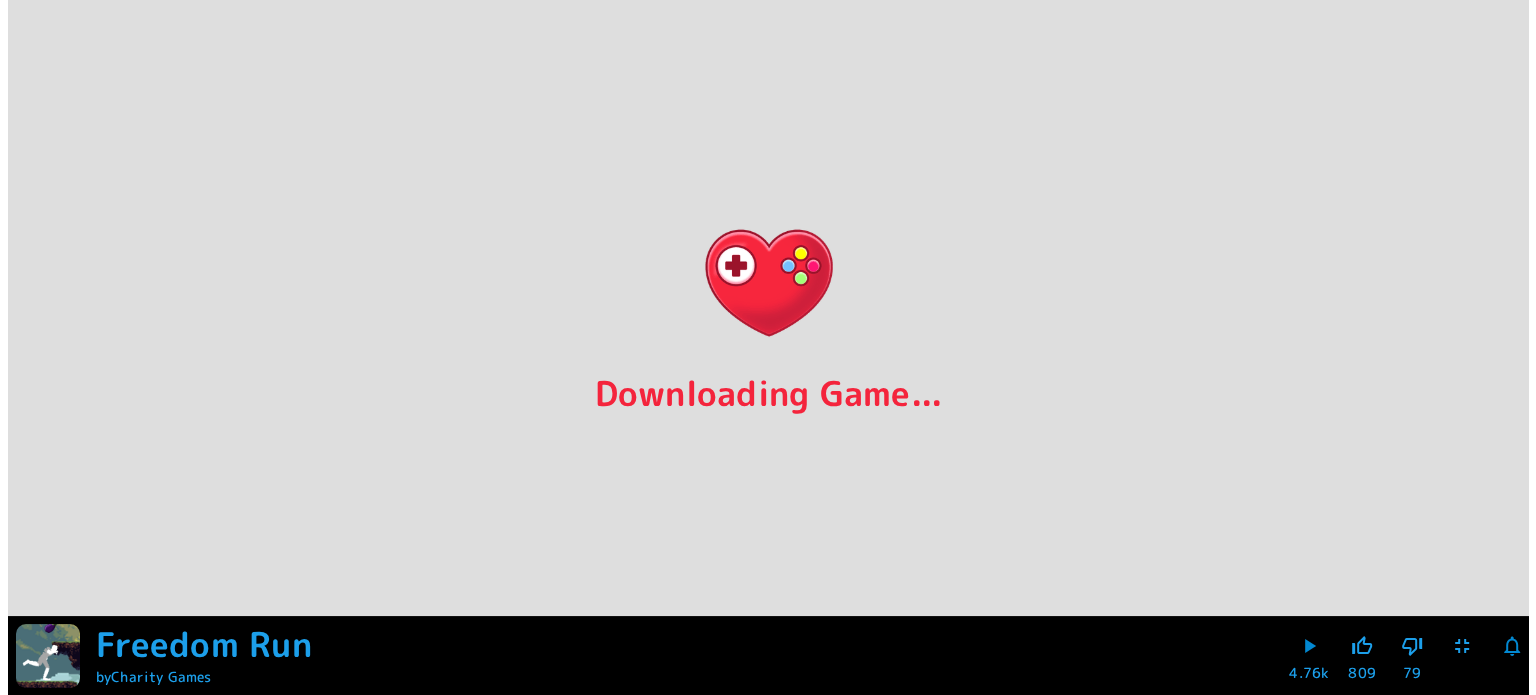 scroll, scrollTop: 0, scrollLeft: 0, axis: both 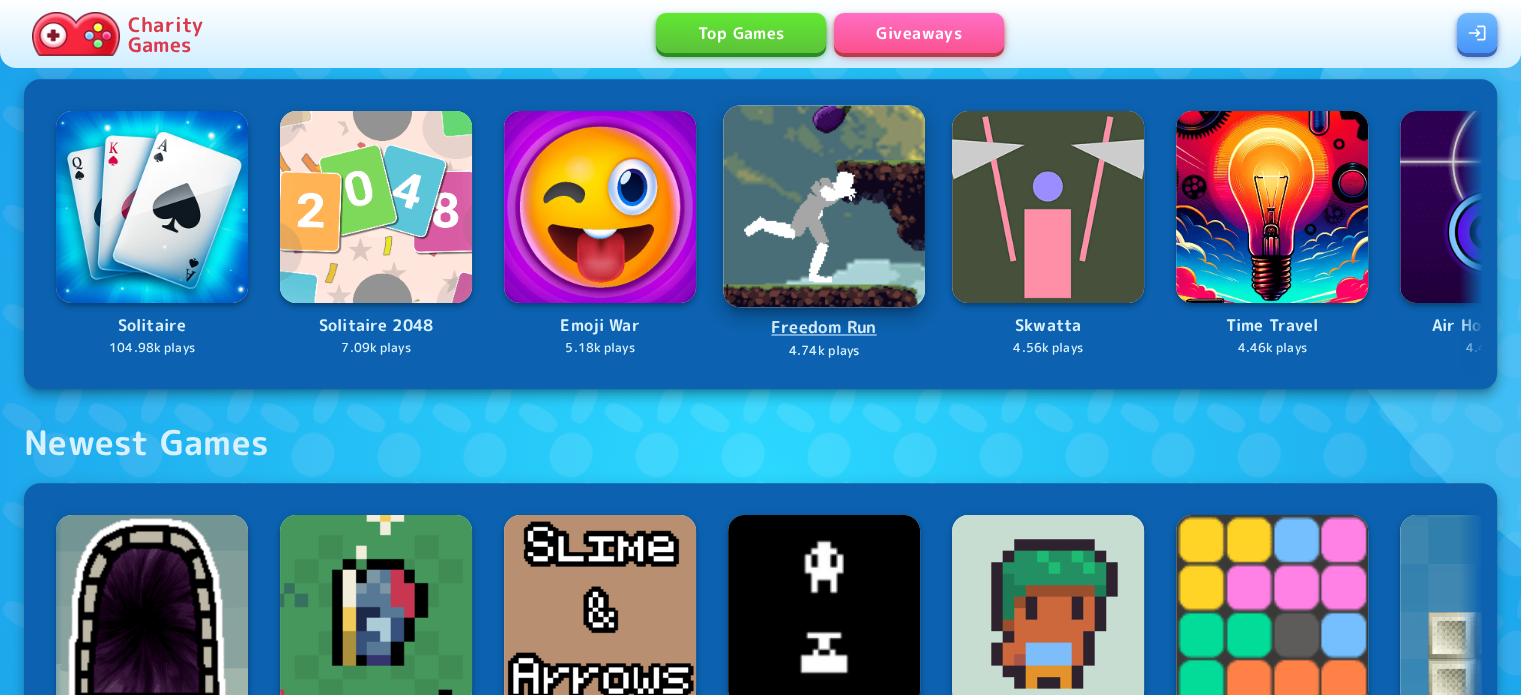 click at bounding box center (824, 206) 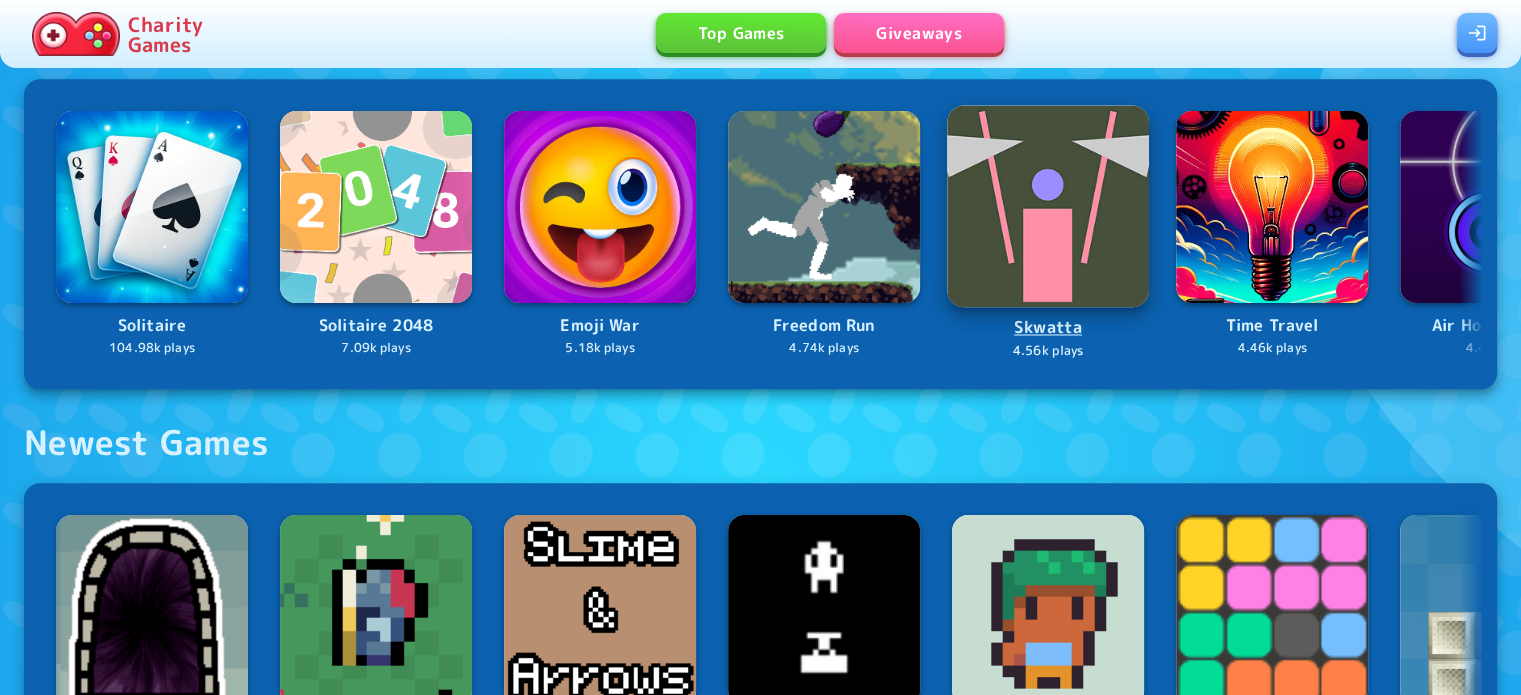 click at bounding box center [1048, 206] 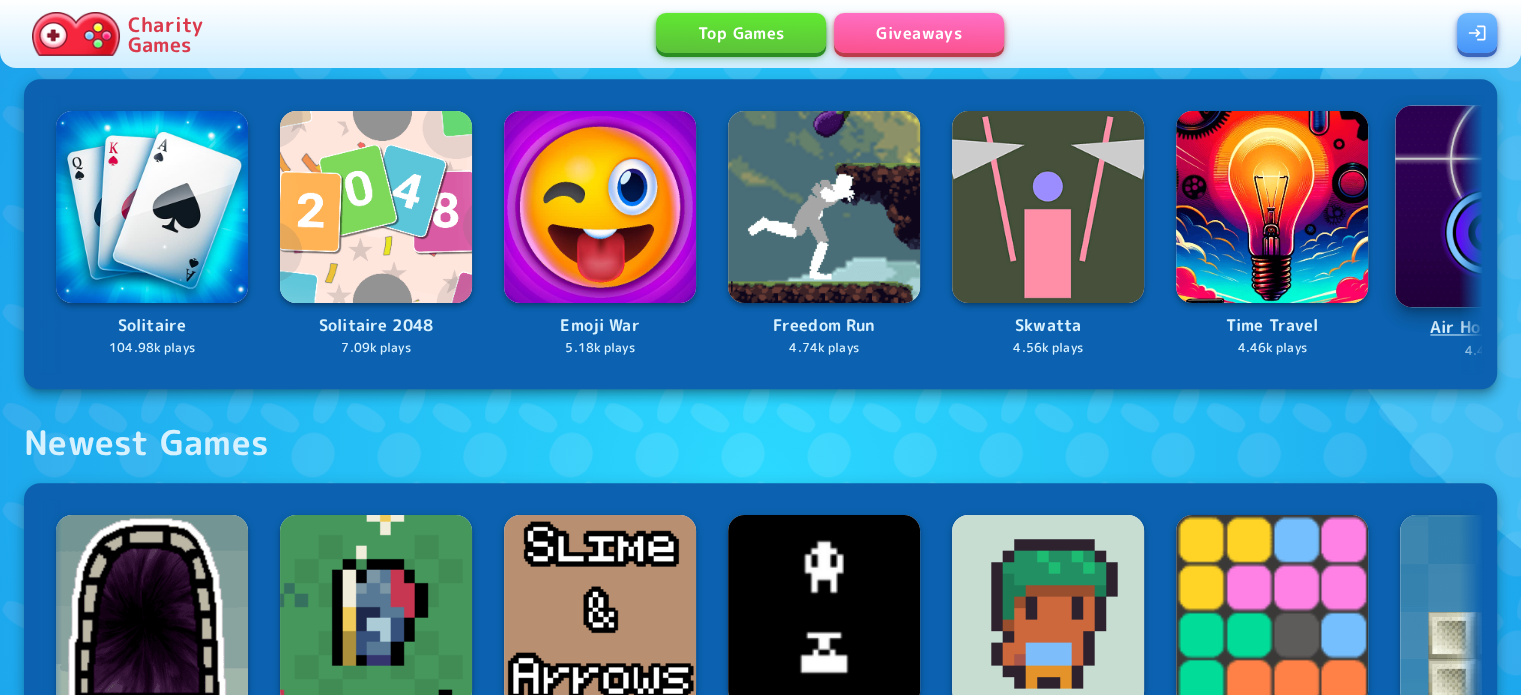 click at bounding box center [1496, 206] 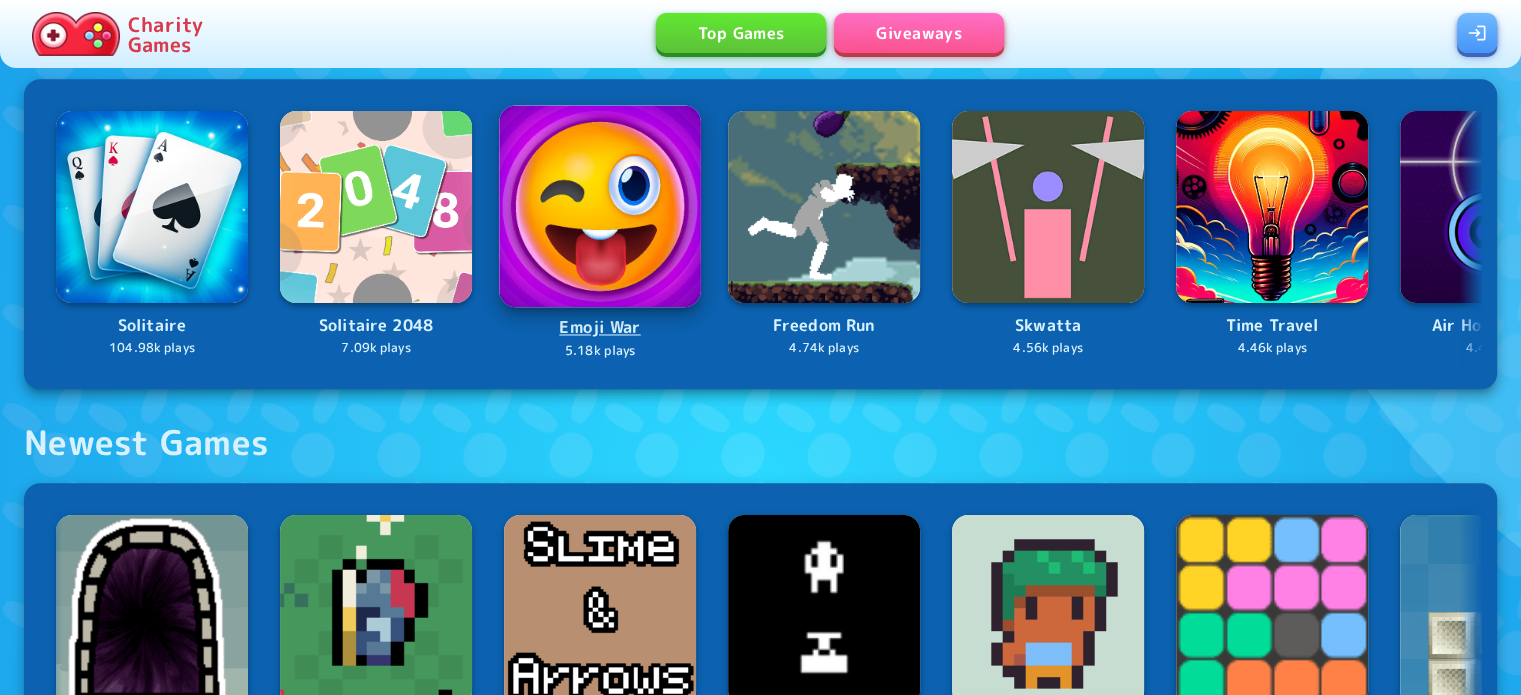 click at bounding box center (600, 206) 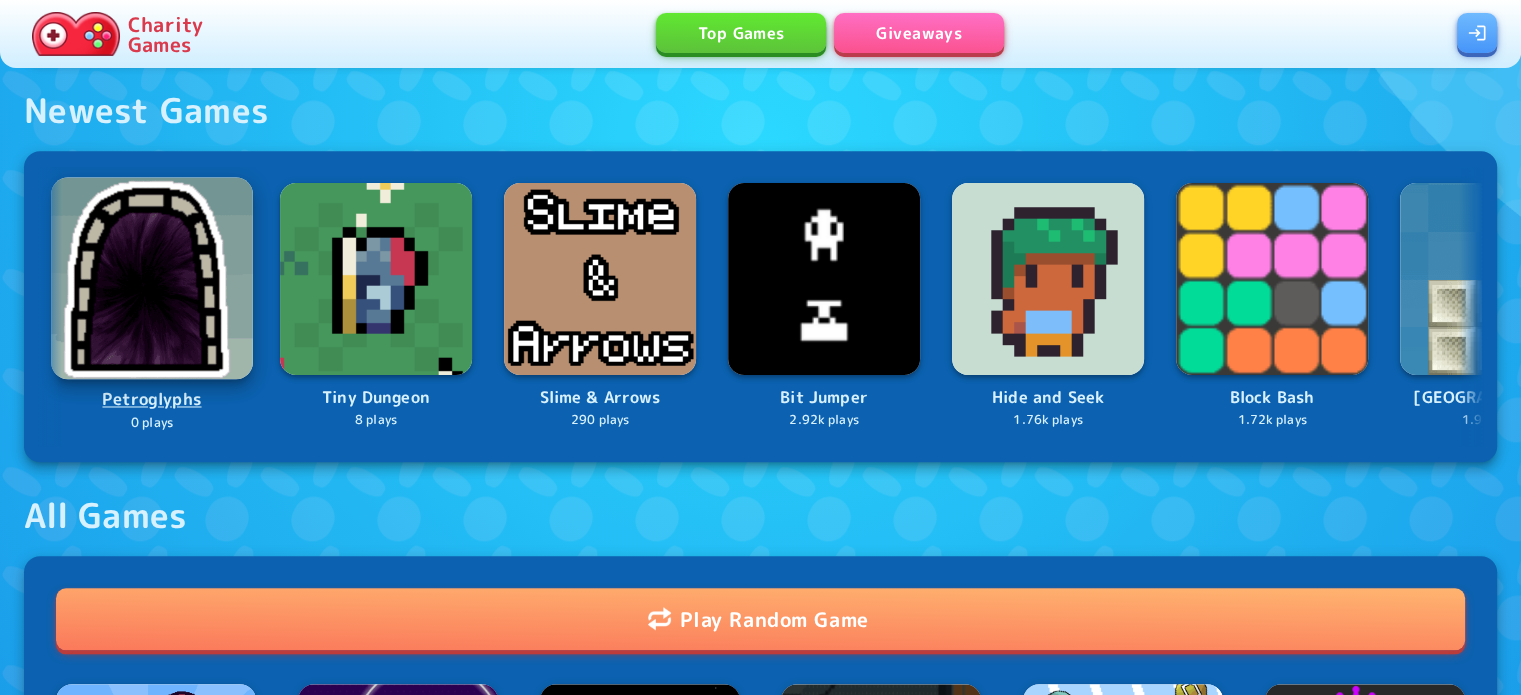 scroll, scrollTop: 1700, scrollLeft: 0, axis: vertical 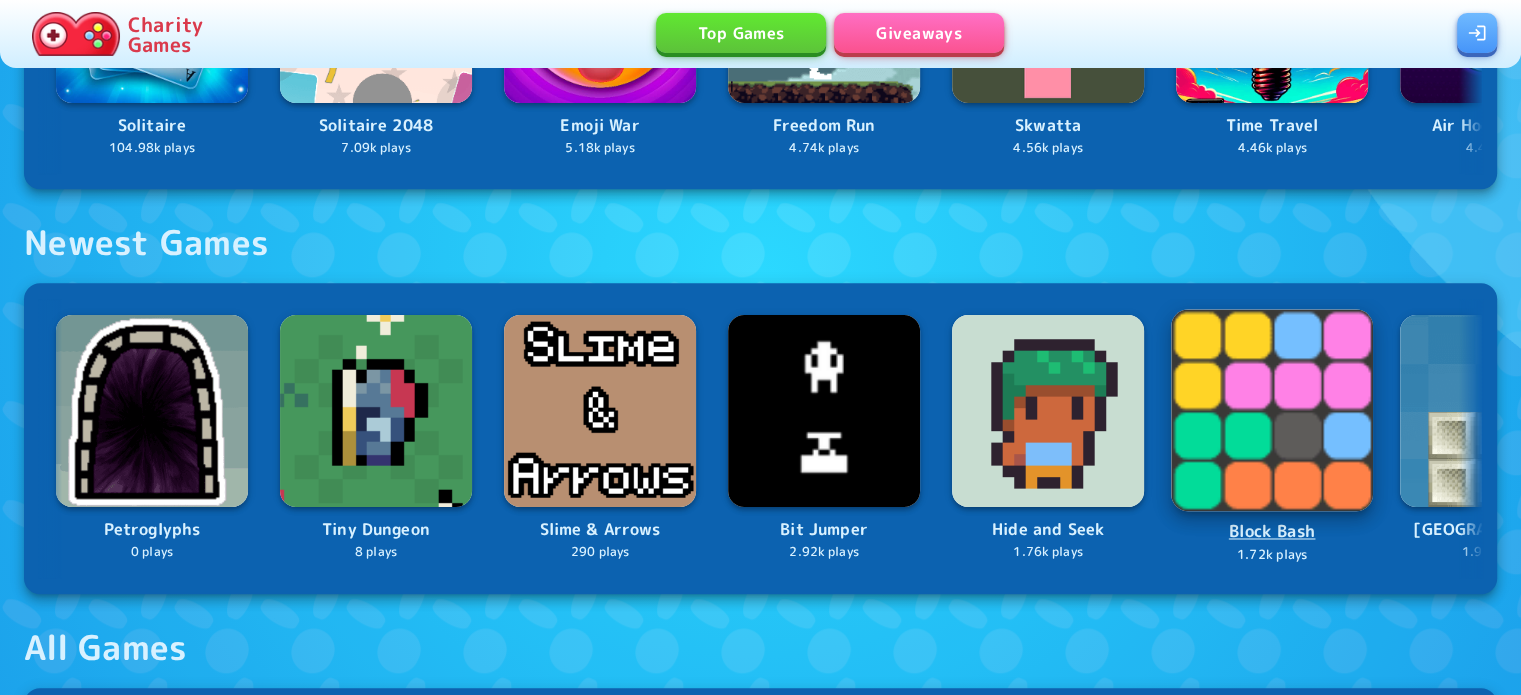 click at bounding box center [1272, 411] 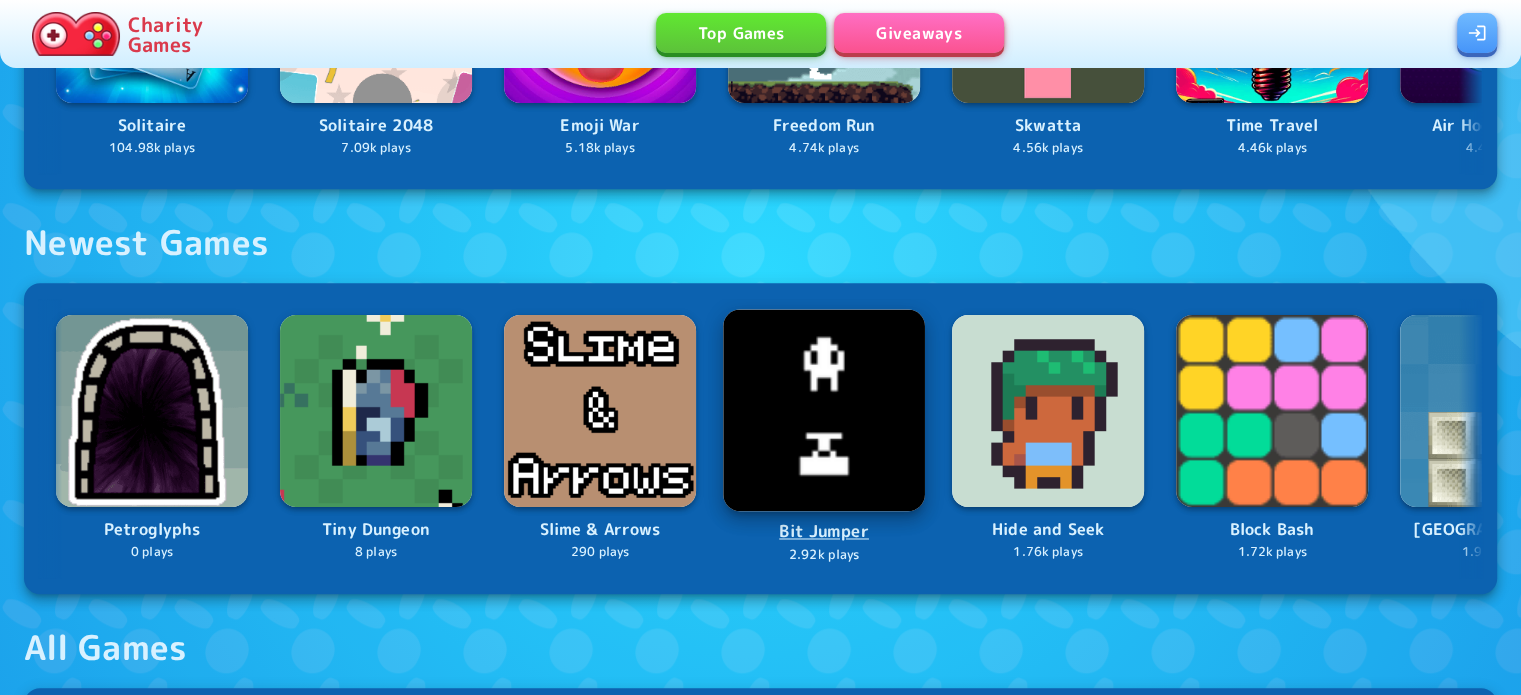 click at bounding box center [824, 411] 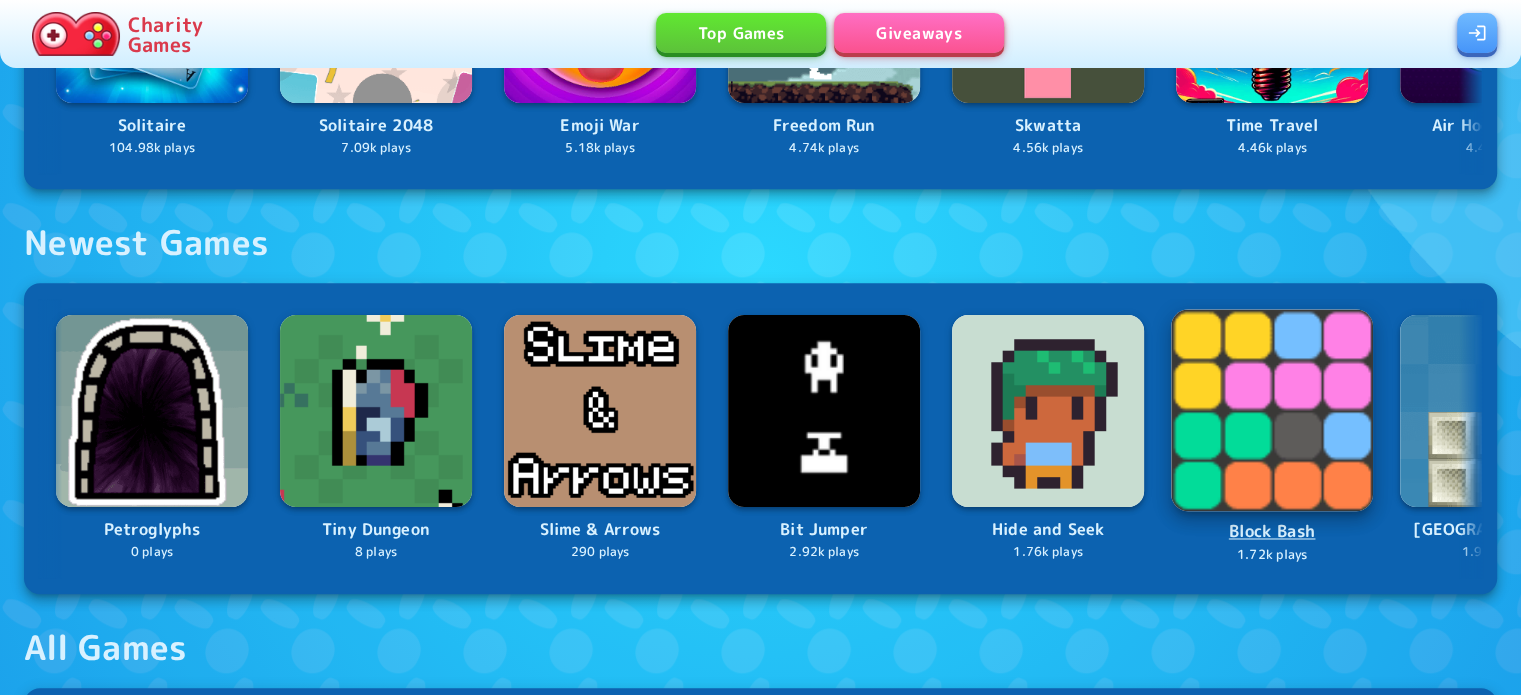 click at bounding box center [1272, 411] 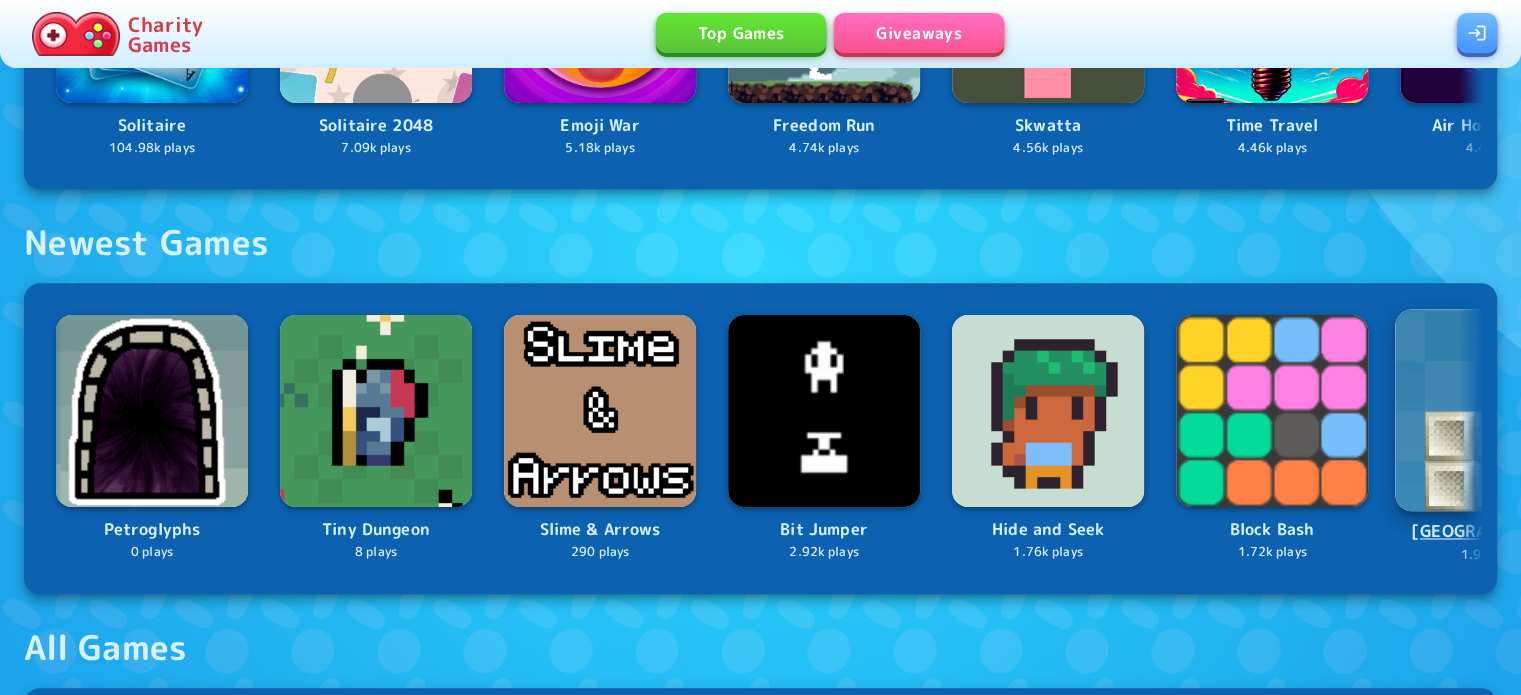 click at bounding box center [1496, 411] 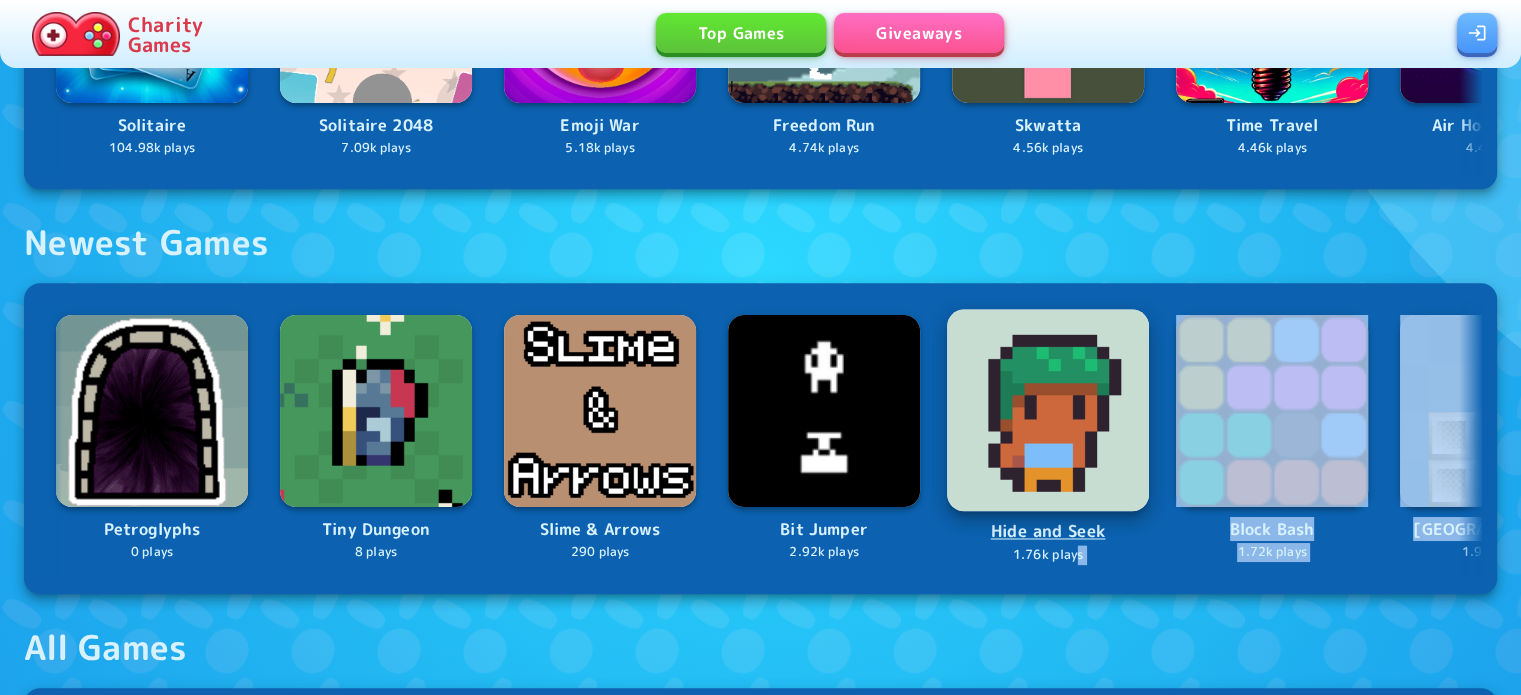 drag, startPoint x: 1396, startPoint y: 547, endPoint x: 1092, endPoint y: 551, distance: 304.0263 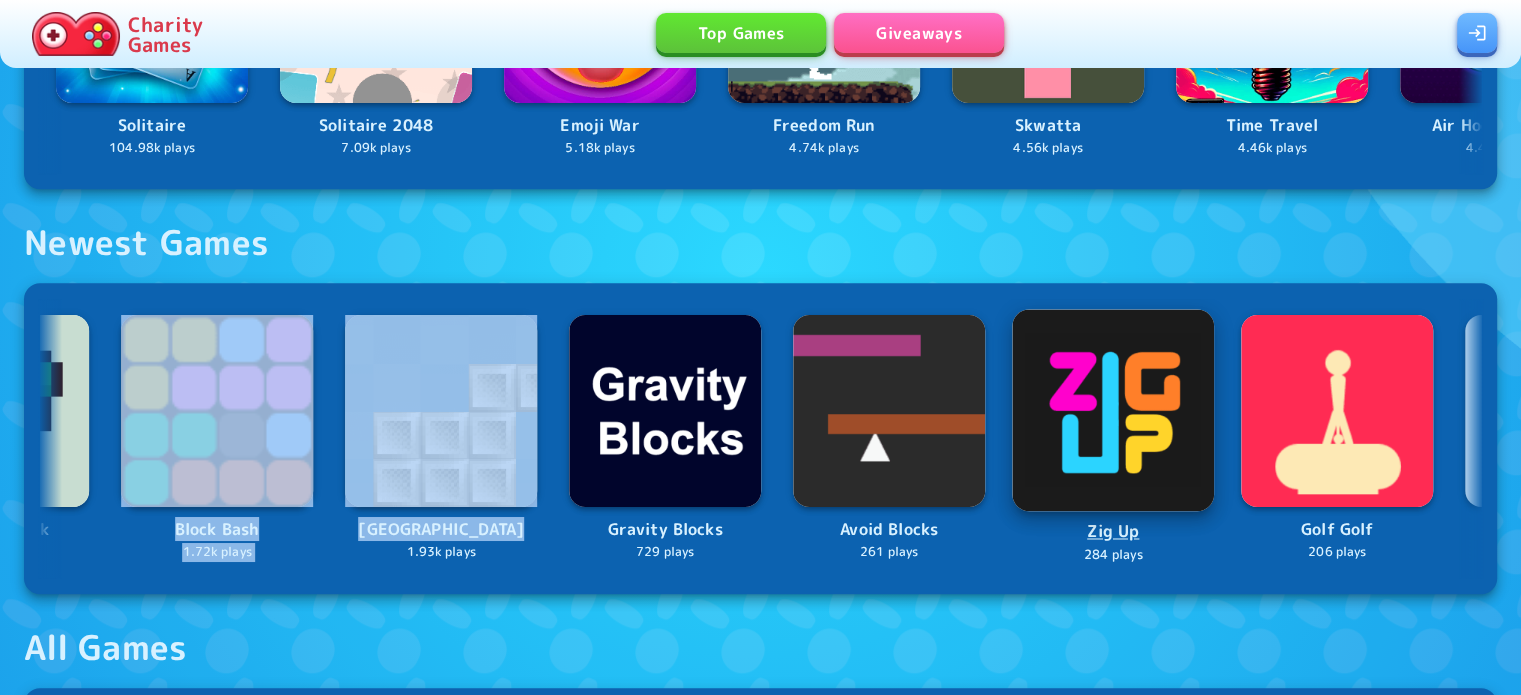 scroll, scrollTop: 0, scrollLeft: 1080, axis: horizontal 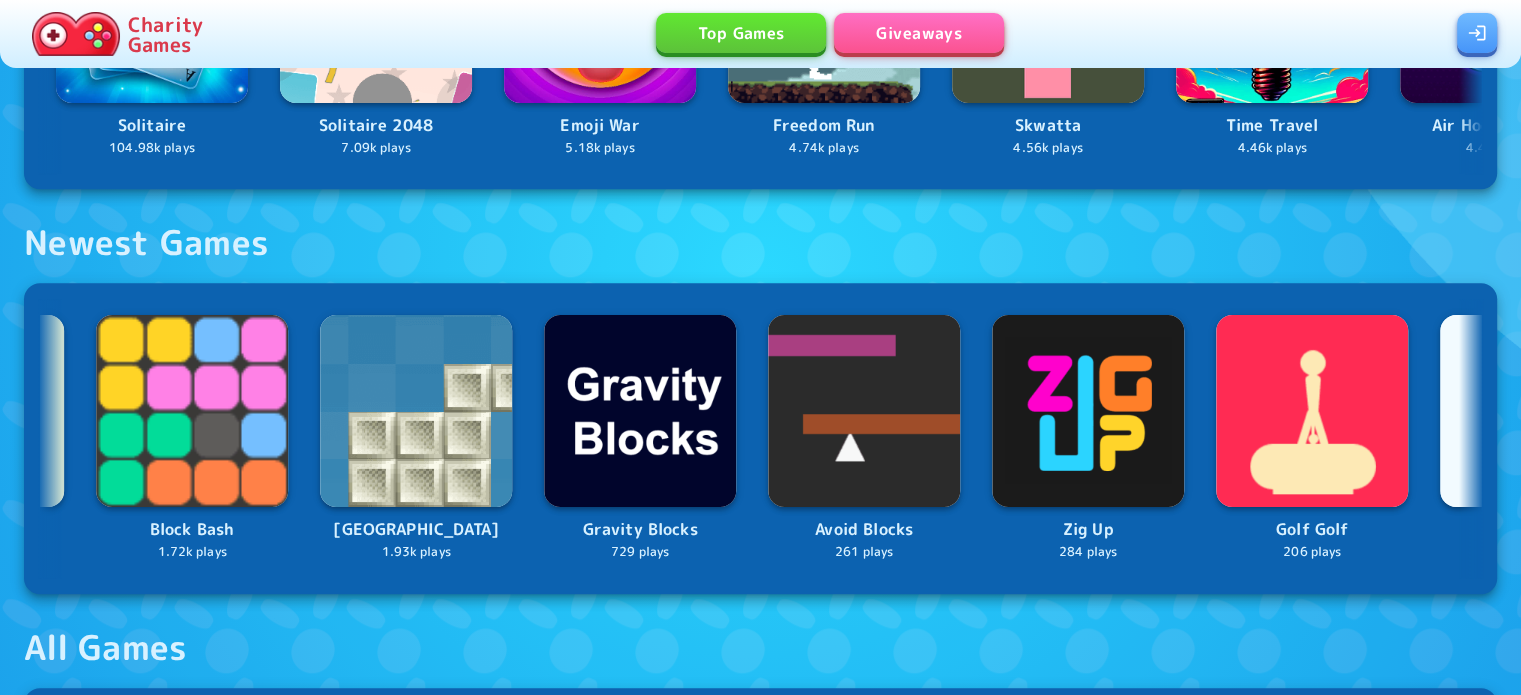 click on "All Games" at bounding box center (760, 657) 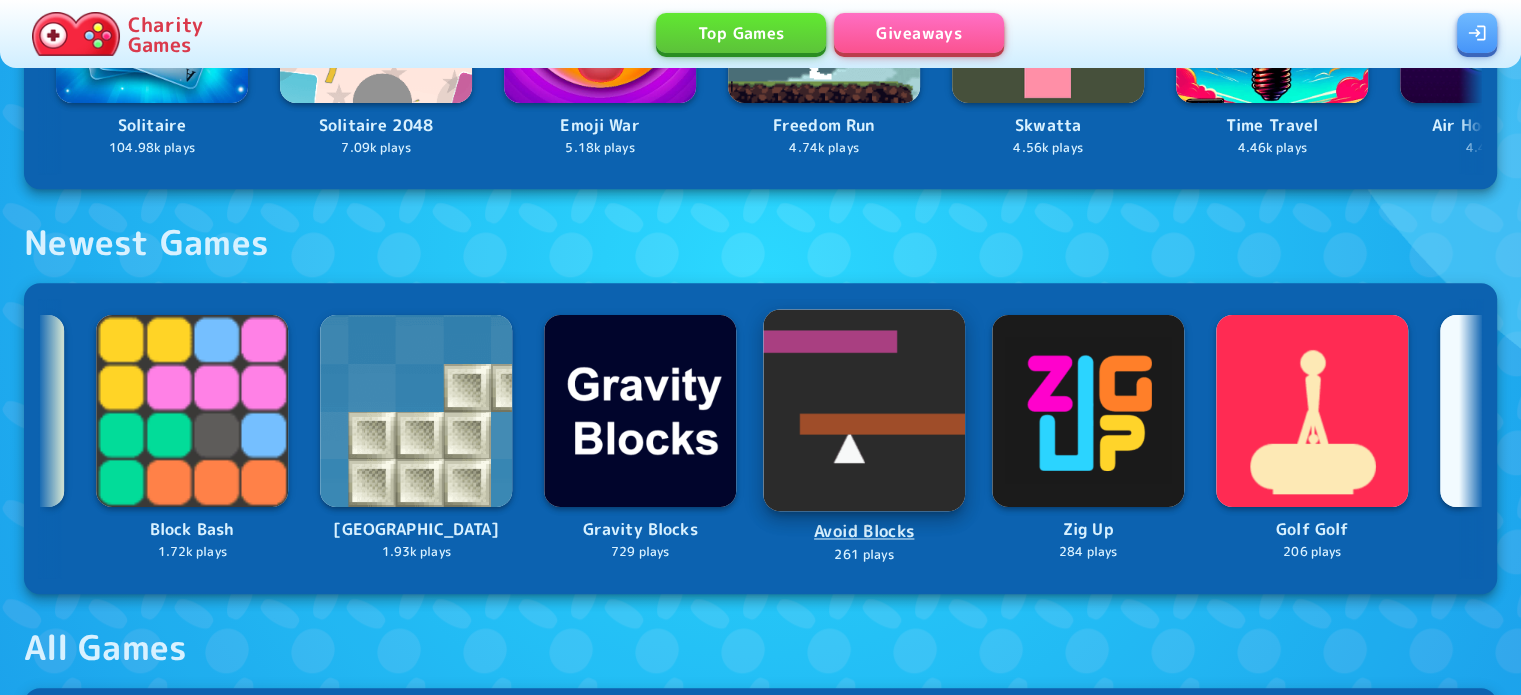 click at bounding box center [864, 411] 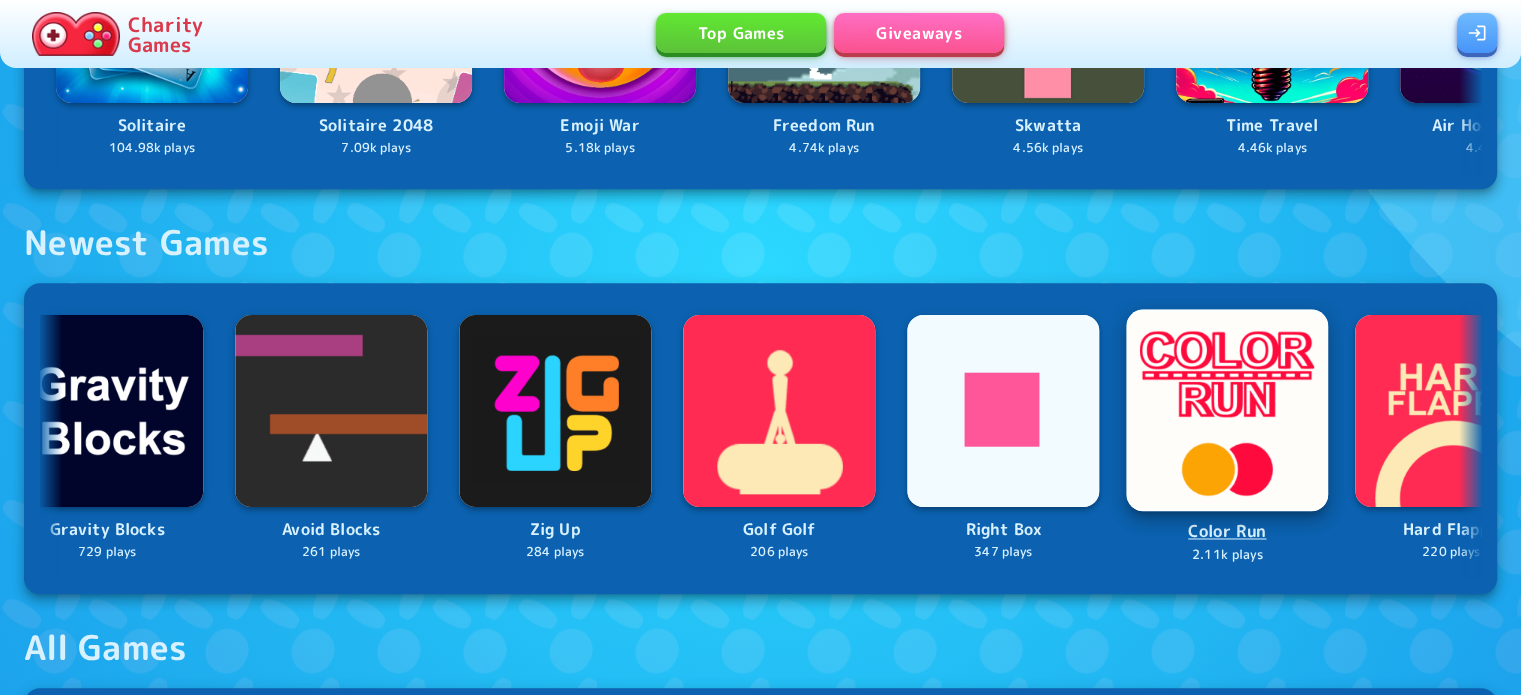scroll, scrollTop: 0, scrollLeft: 1640, axis: horizontal 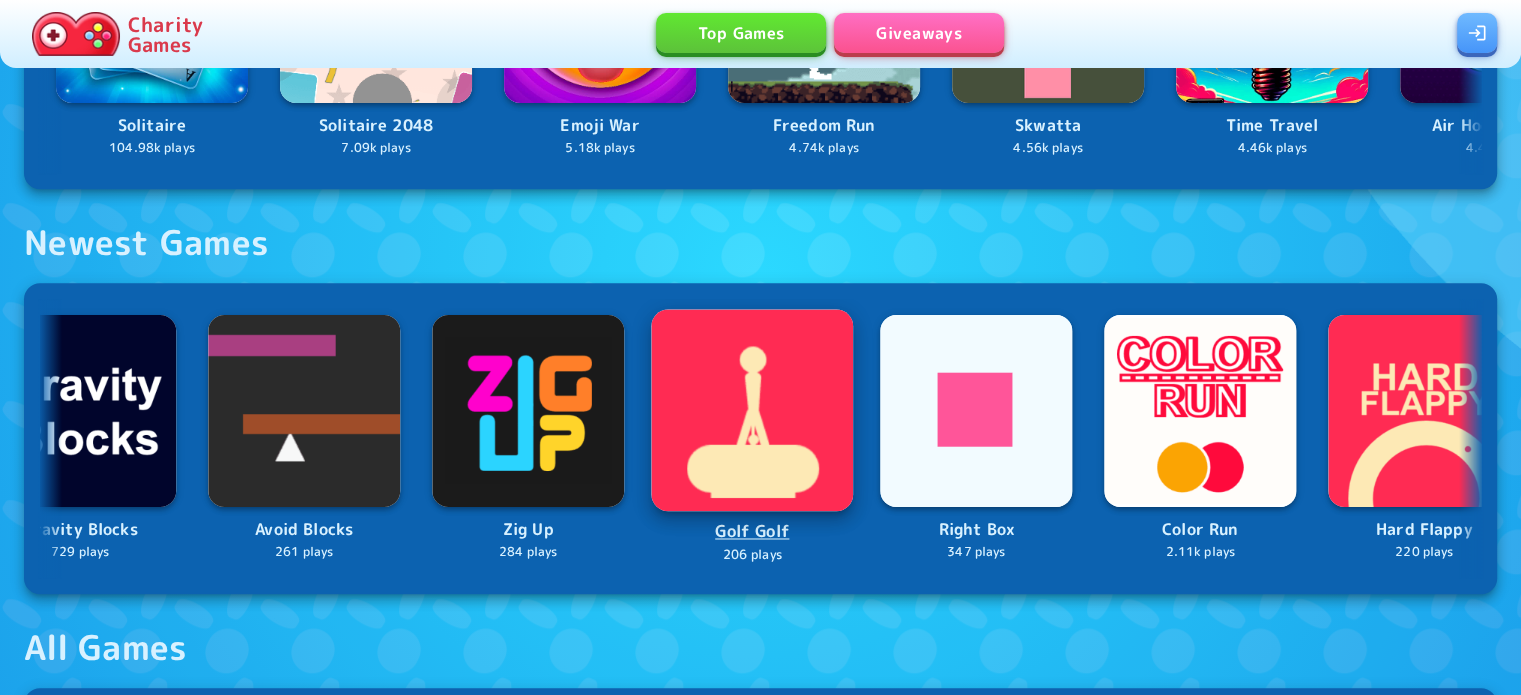 click at bounding box center [752, 411] 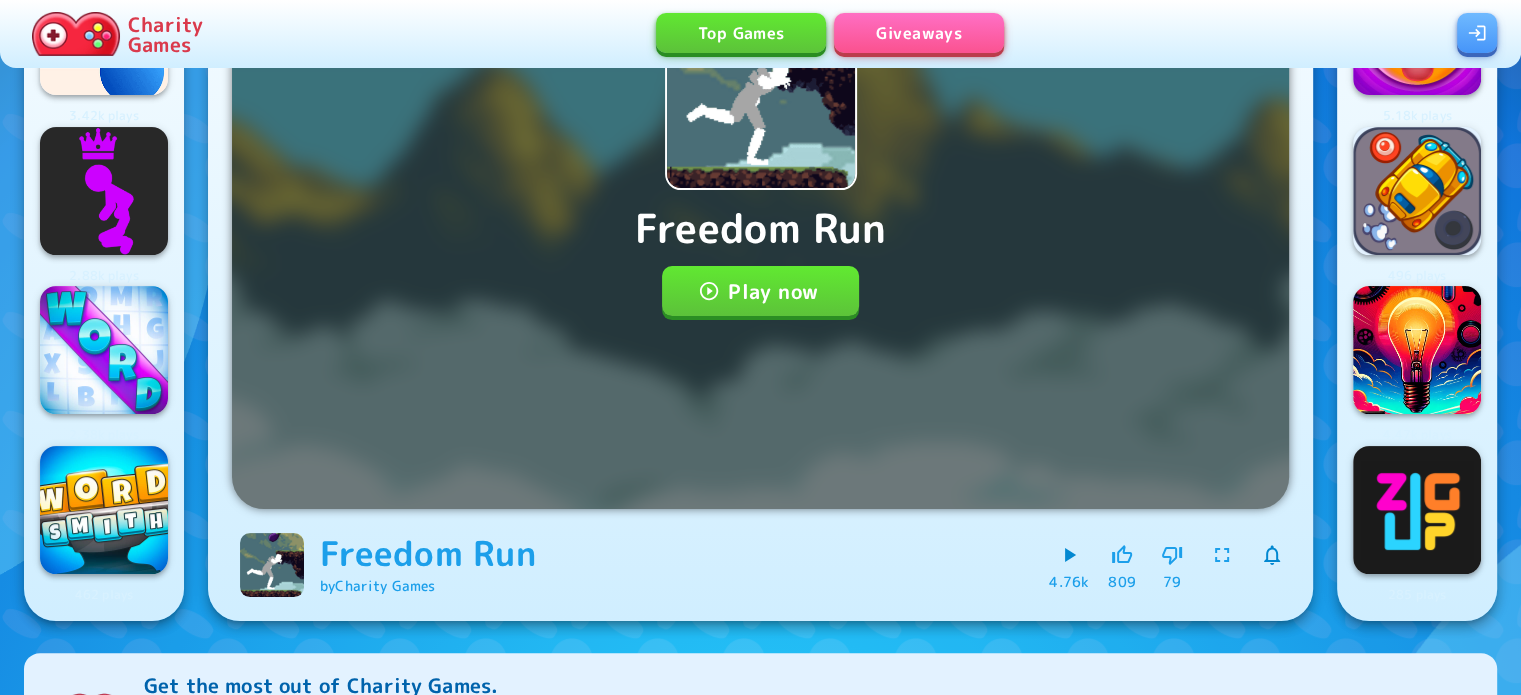 scroll, scrollTop: 100, scrollLeft: 0, axis: vertical 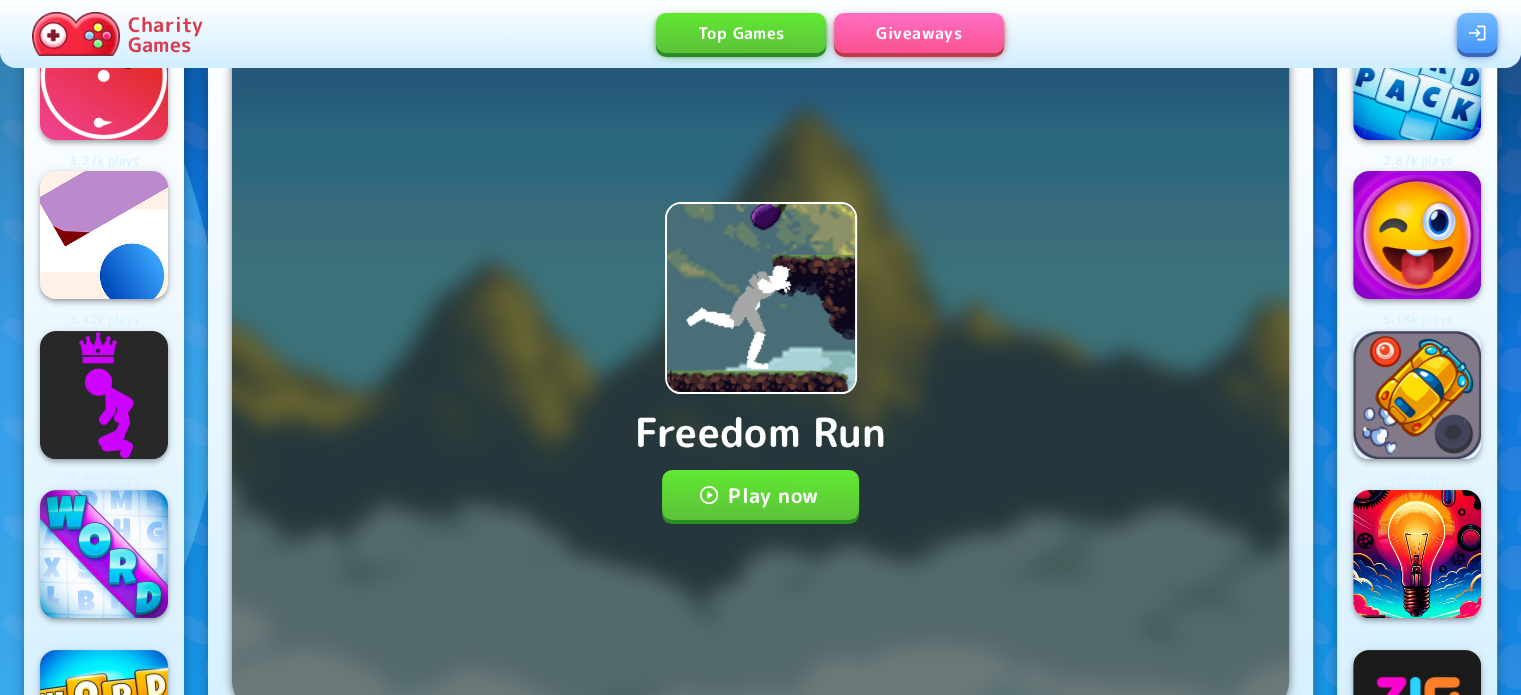 click on "Play now" at bounding box center [760, 495] 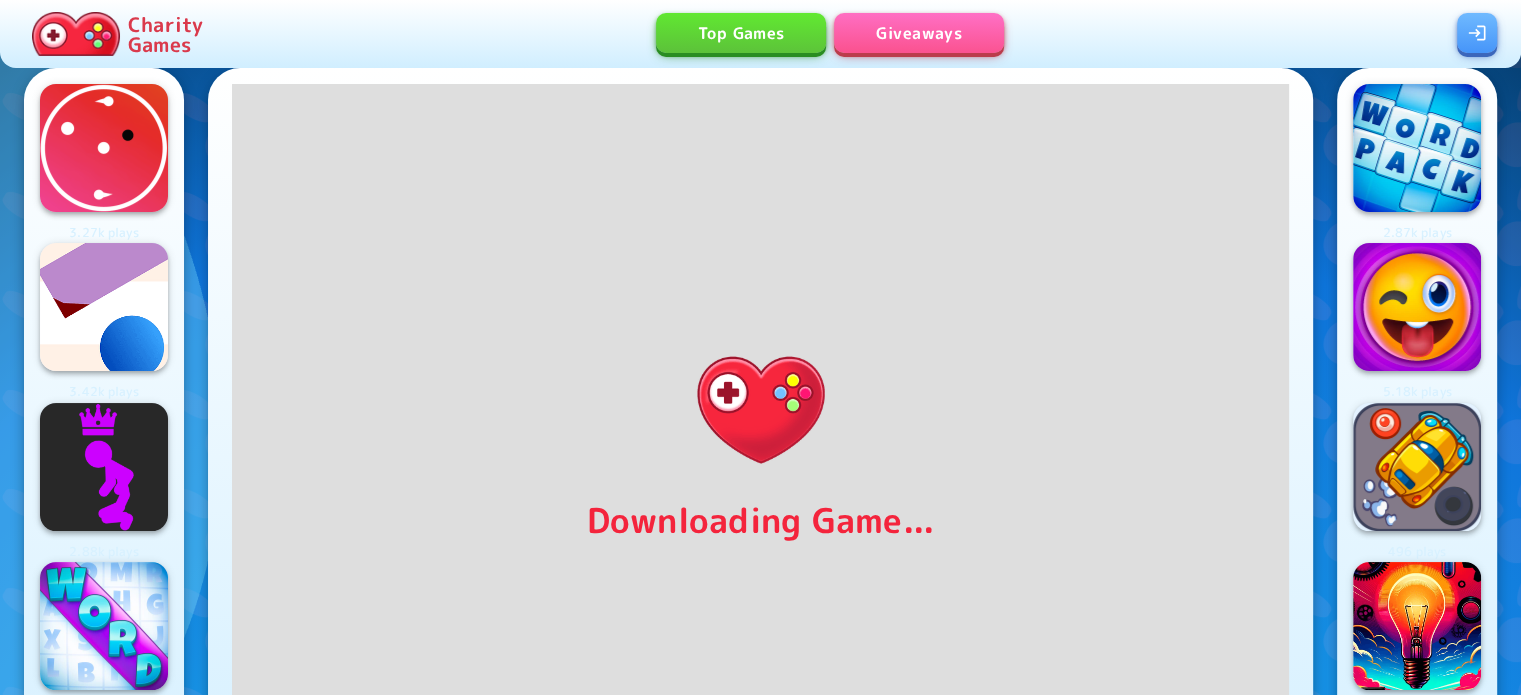 scroll, scrollTop: 0, scrollLeft: 0, axis: both 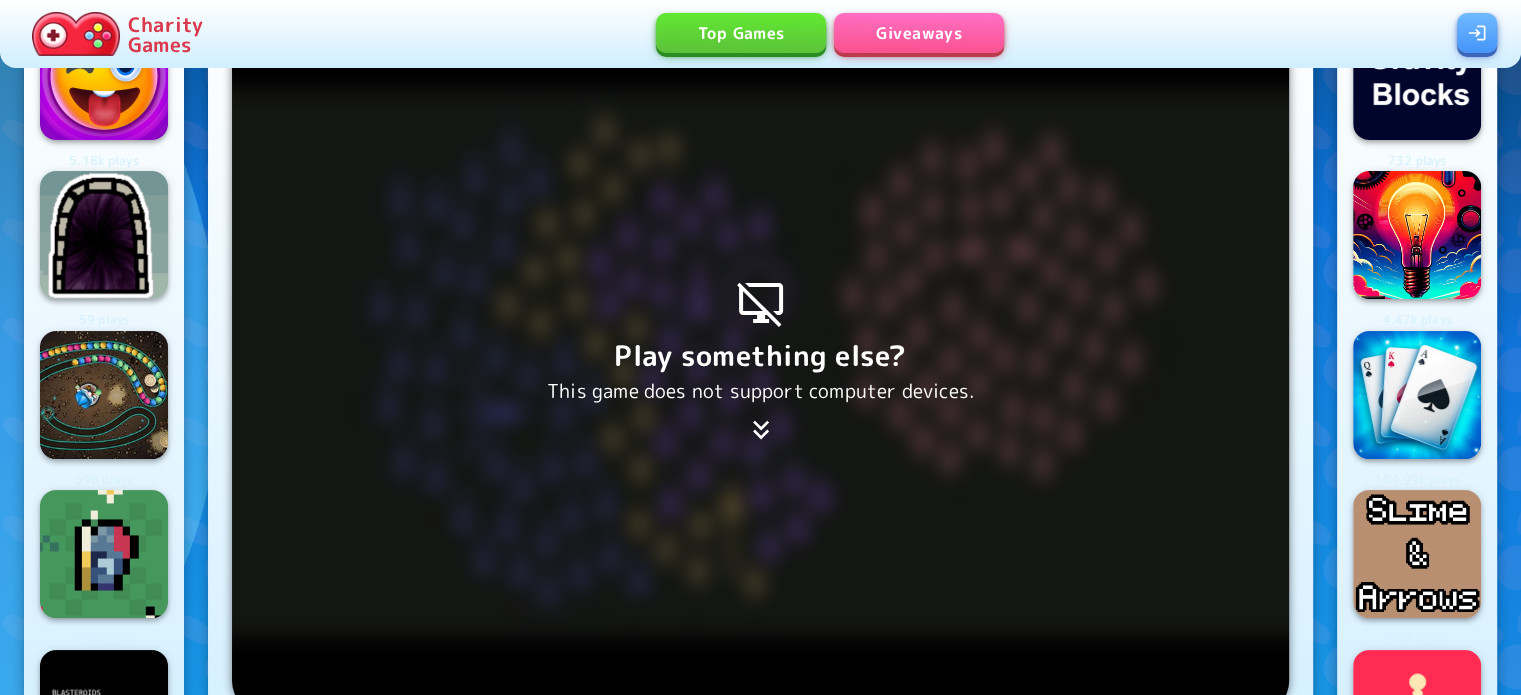 drag, startPoint x: 752, startPoint y: 431, endPoint x: 732, endPoint y: 431, distance: 20 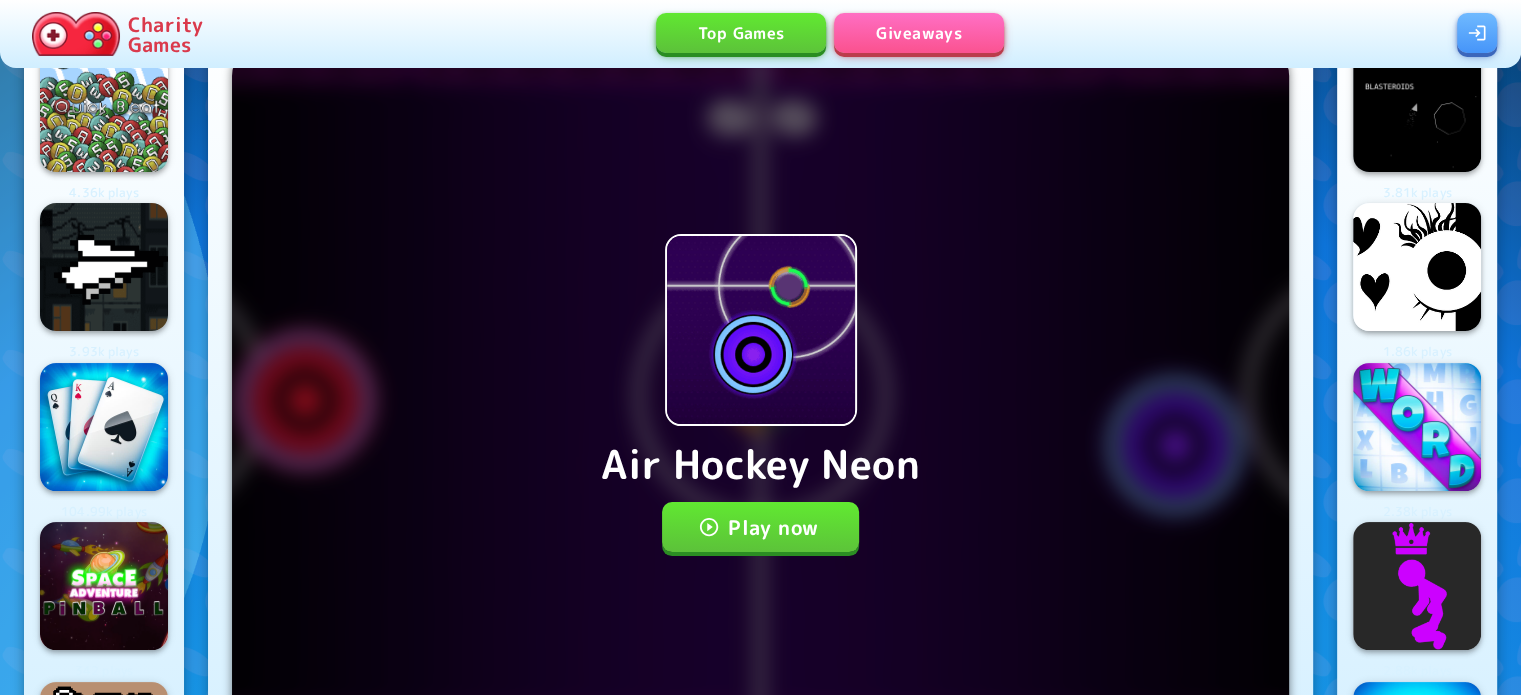 scroll, scrollTop: 100, scrollLeft: 0, axis: vertical 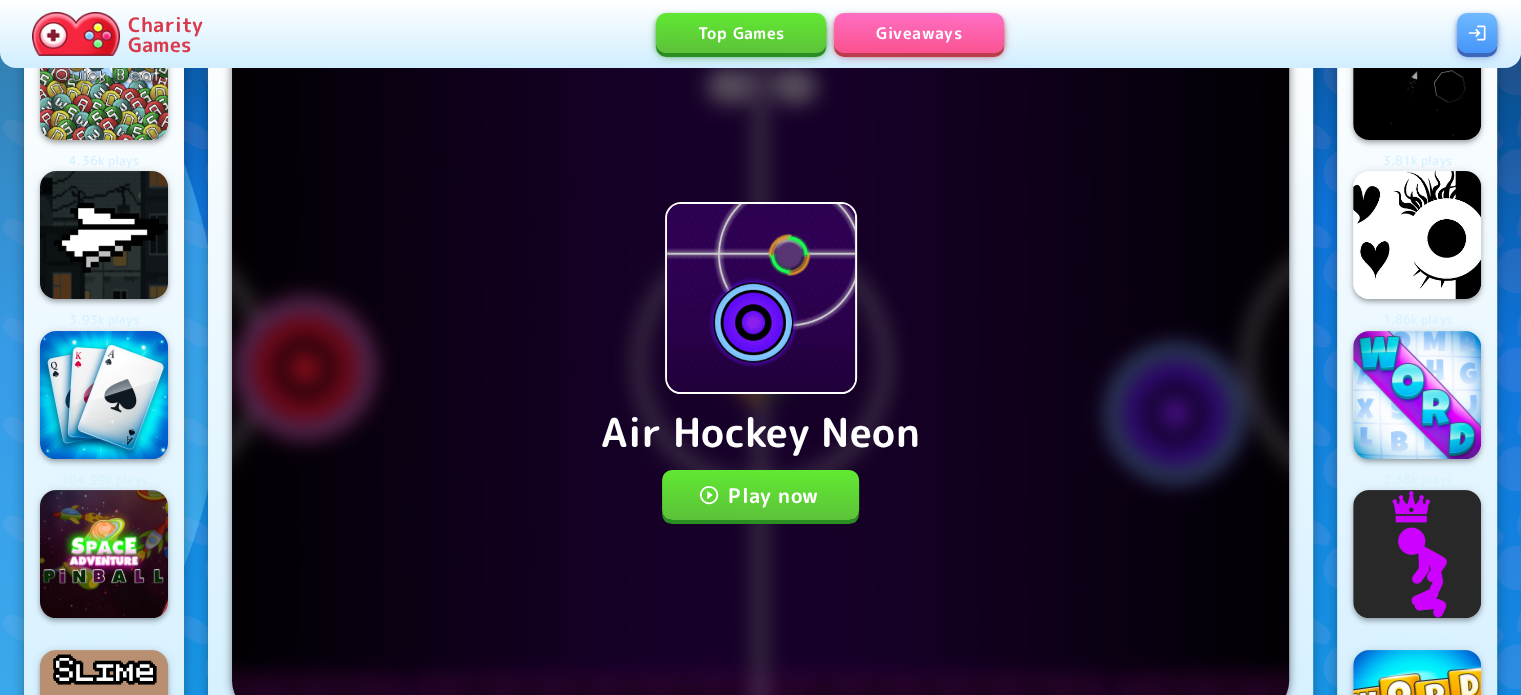 click on "Play now" at bounding box center [760, 495] 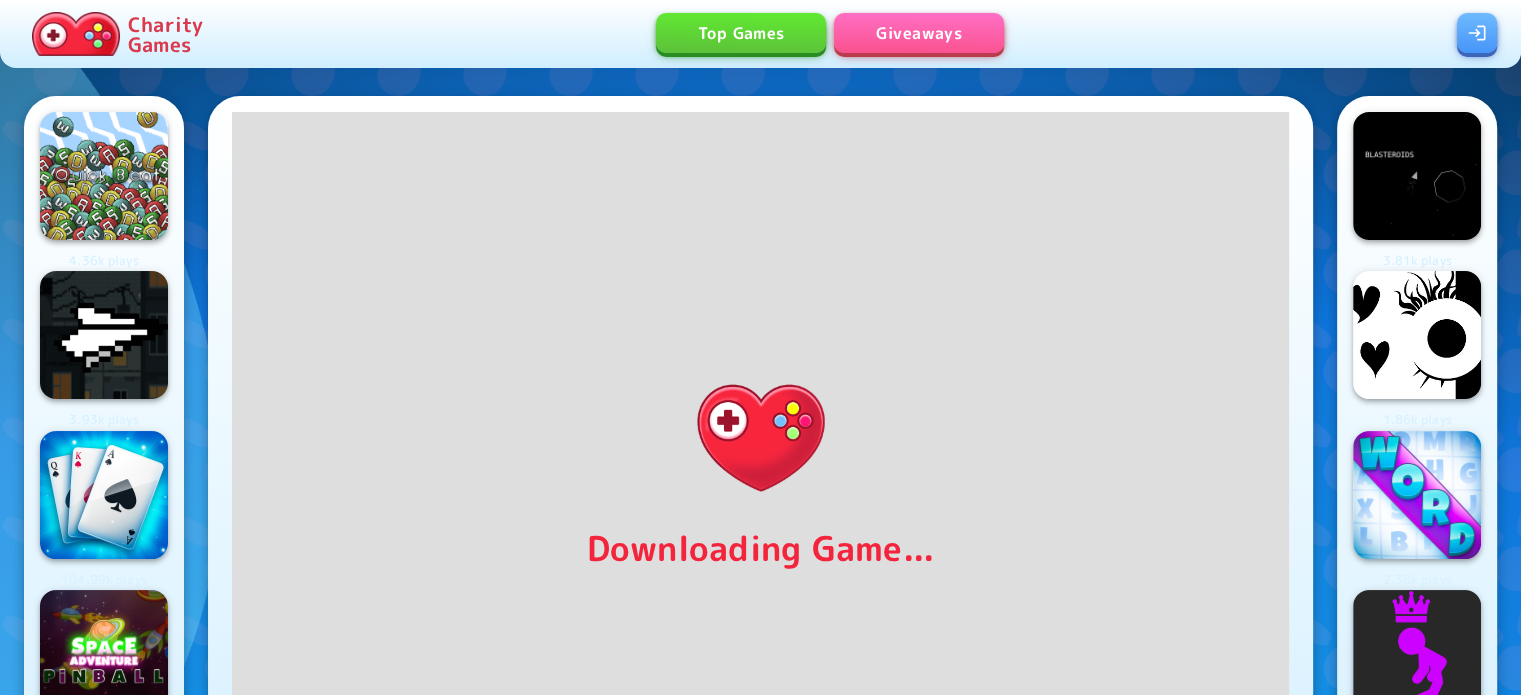 scroll, scrollTop: 100, scrollLeft: 0, axis: vertical 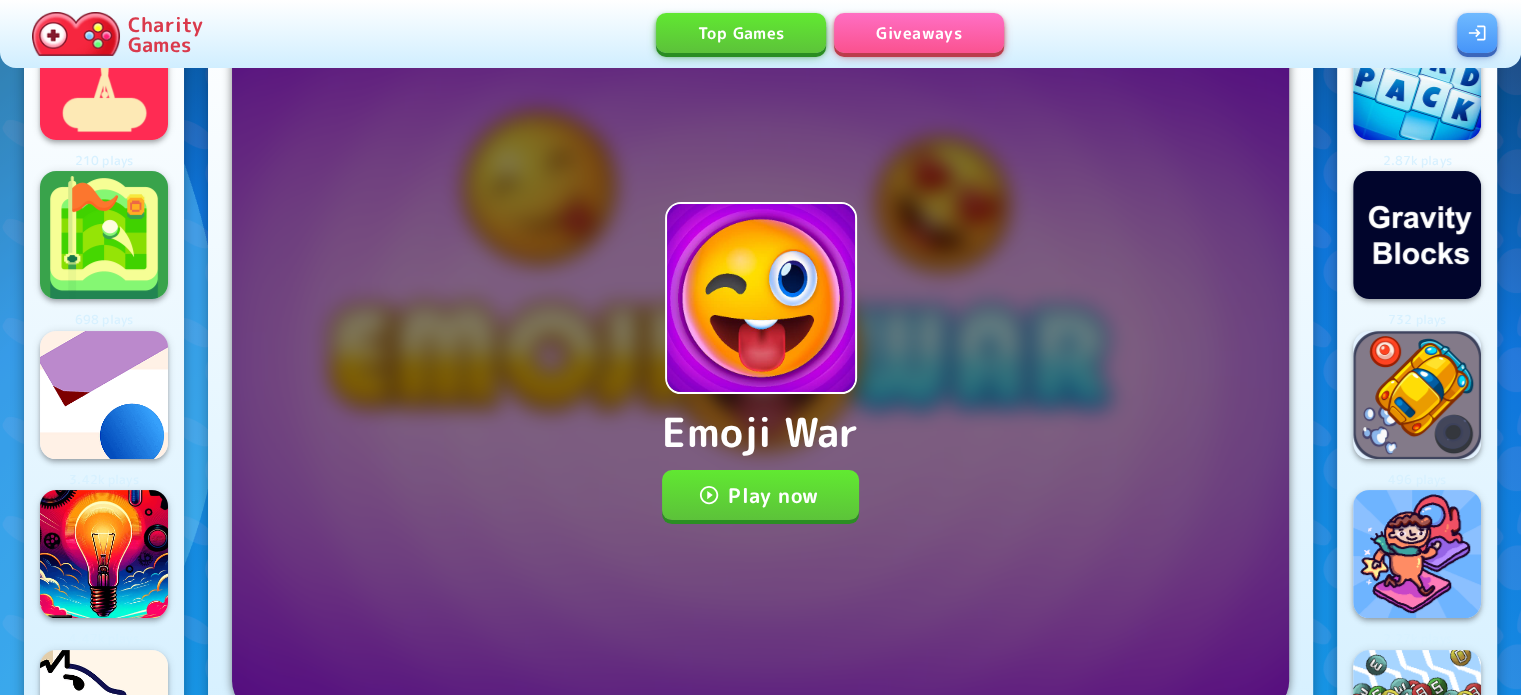 click on "Play now" at bounding box center (760, 495) 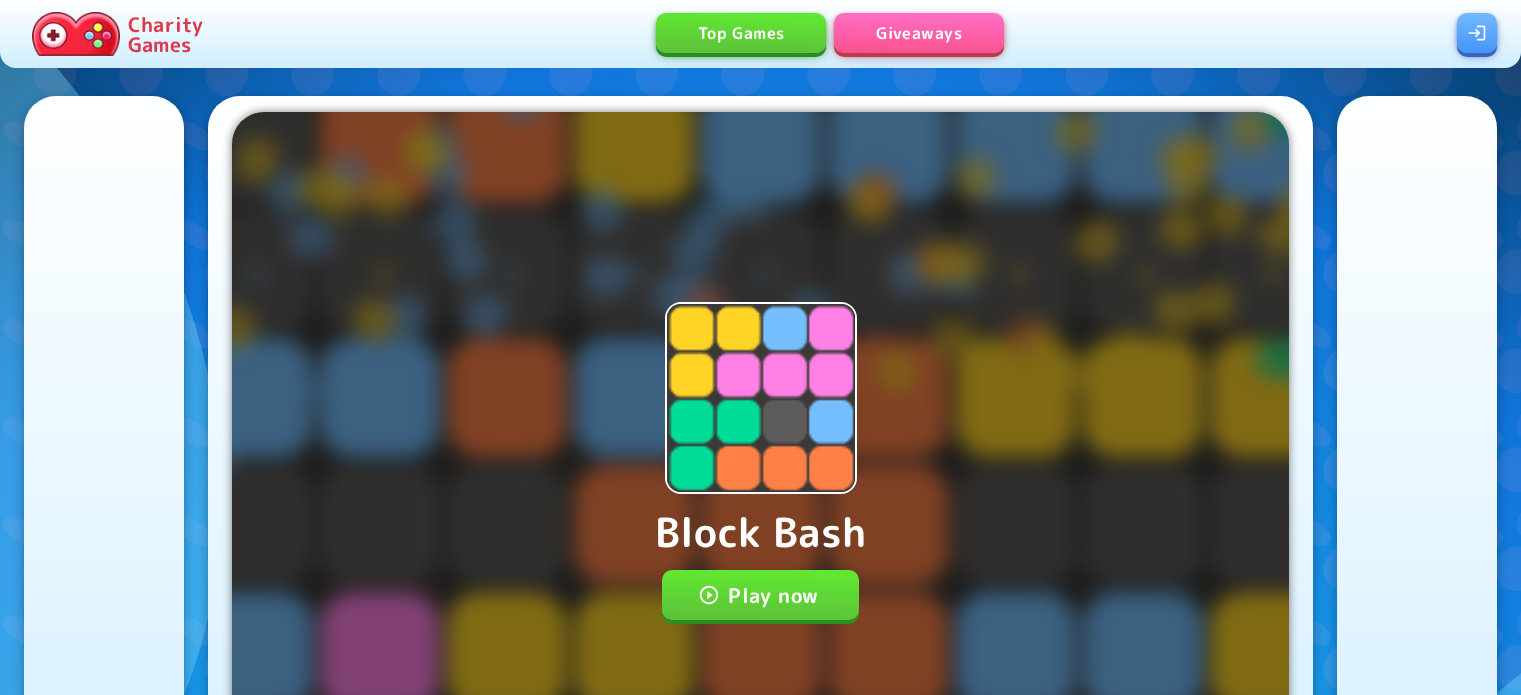 scroll, scrollTop: 0, scrollLeft: 0, axis: both 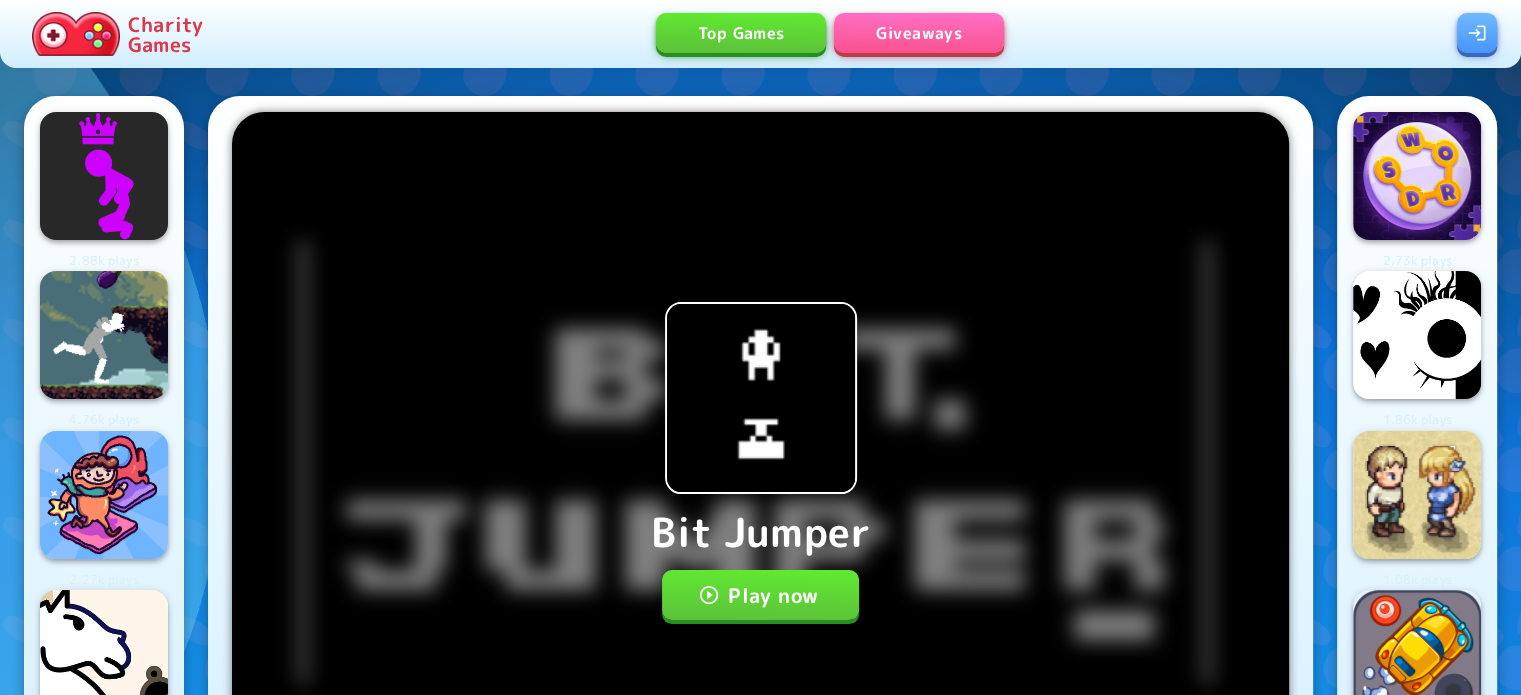 click on "Play now" at bounding box center [760, 595] 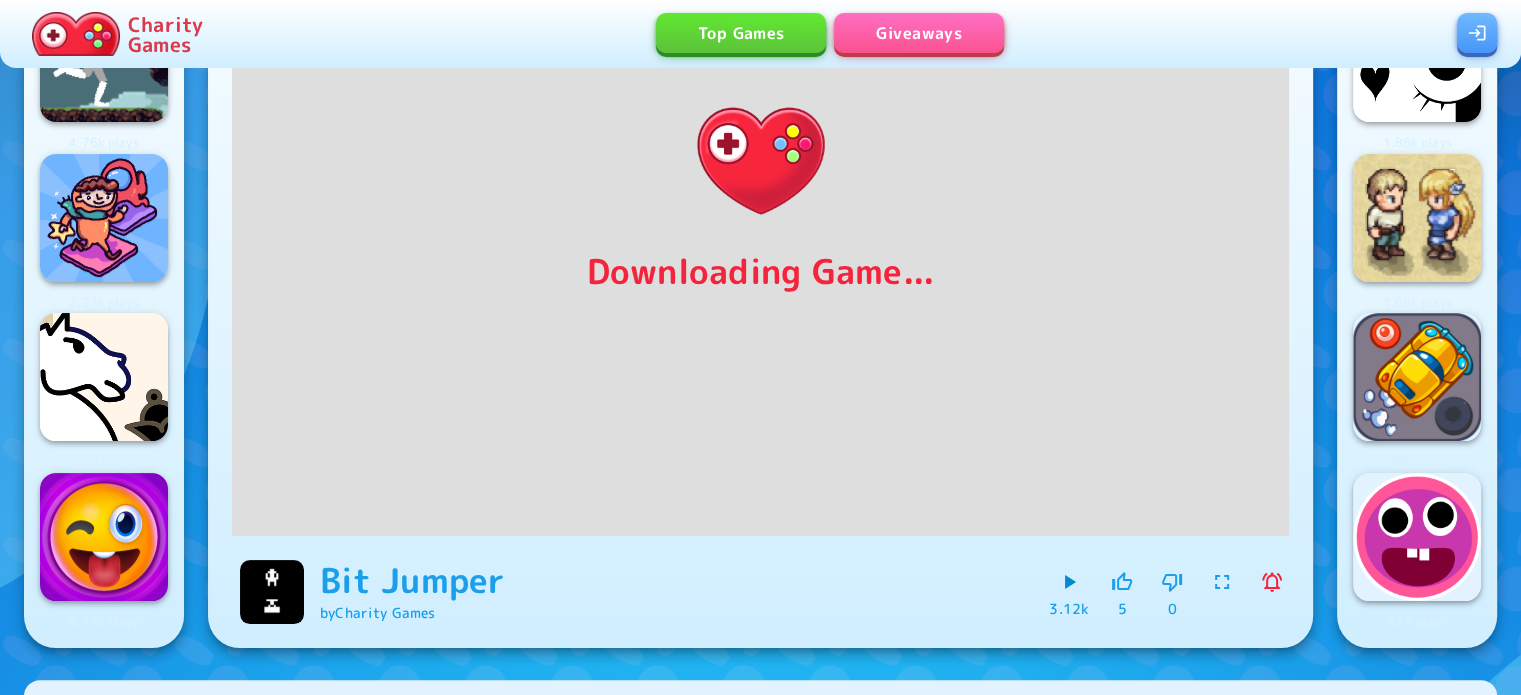 scroll, scrollTop: 500, scrollLeft: 0, axis: vertical 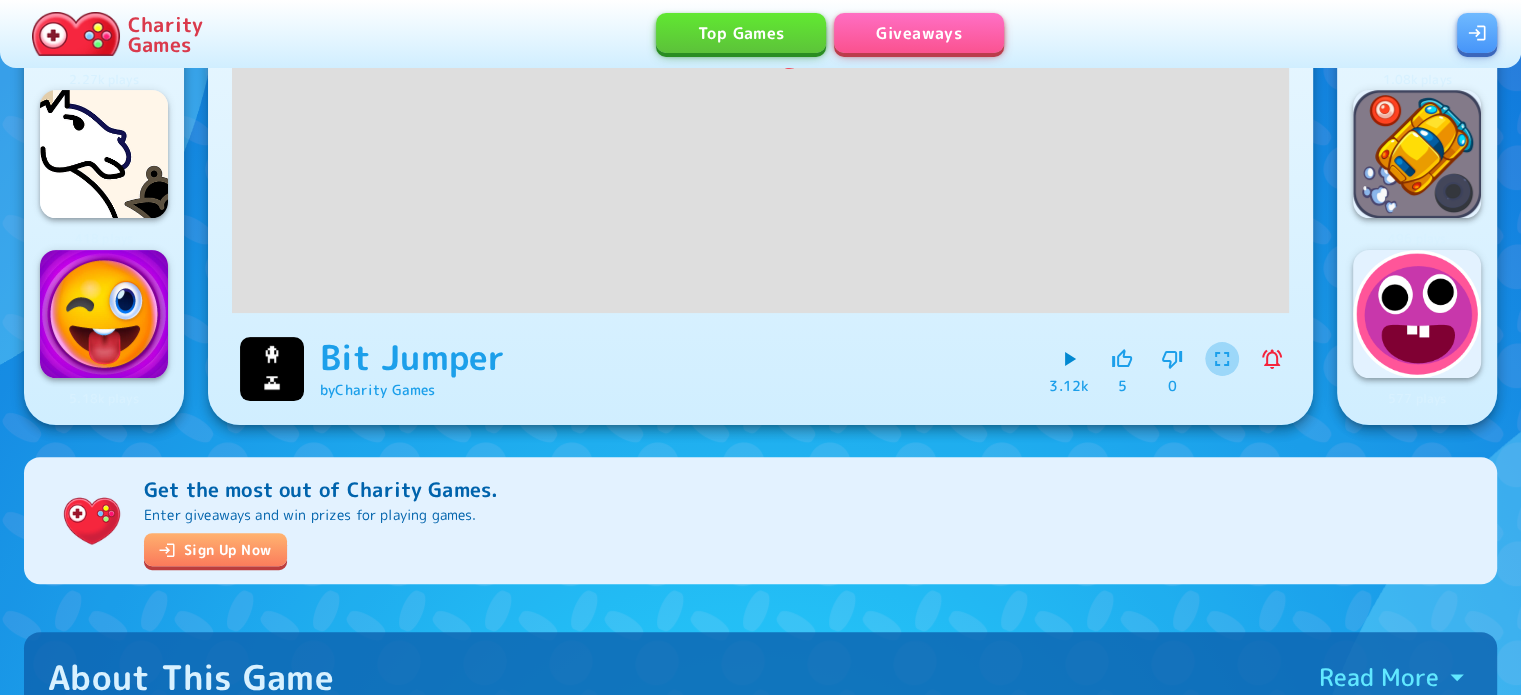 click at bounding box center (1222, 359) 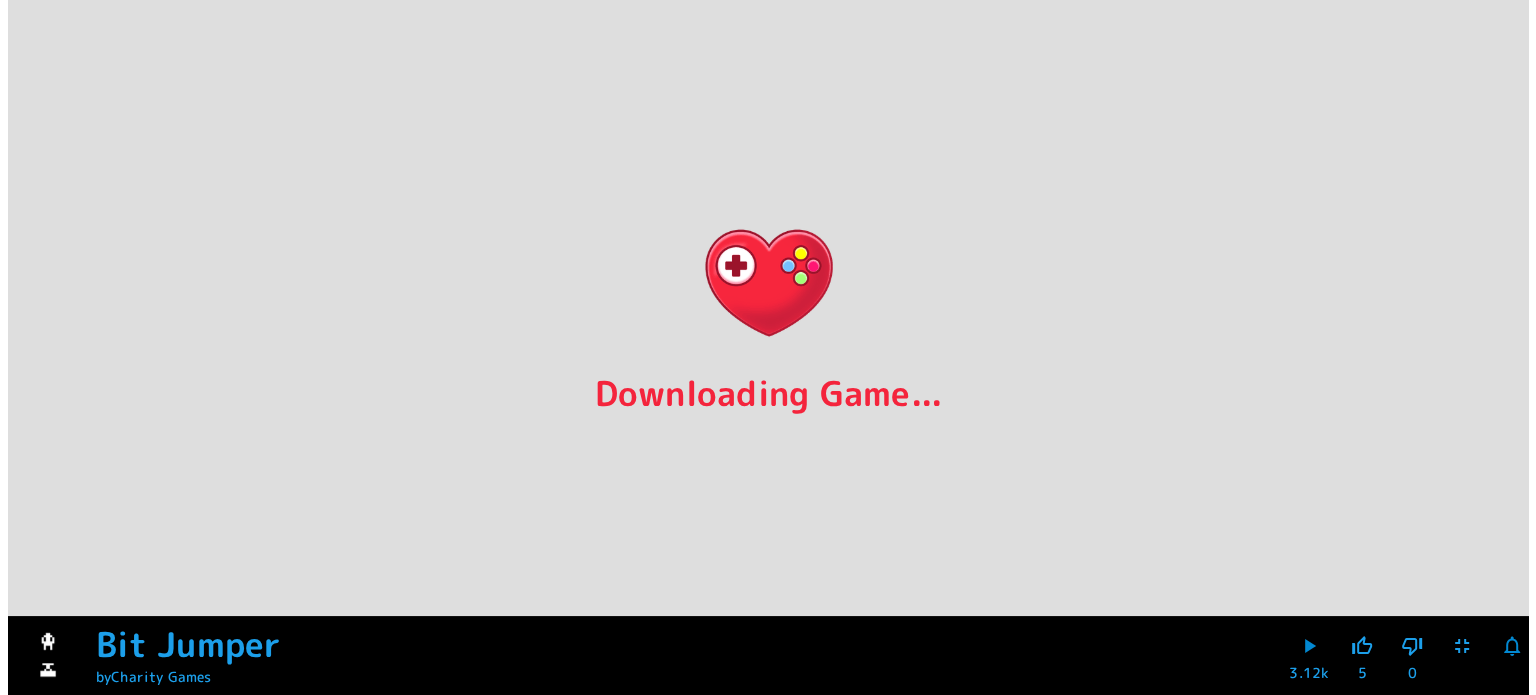 scroll, scrollTop: 0, scrollLeft: 0, axis: both 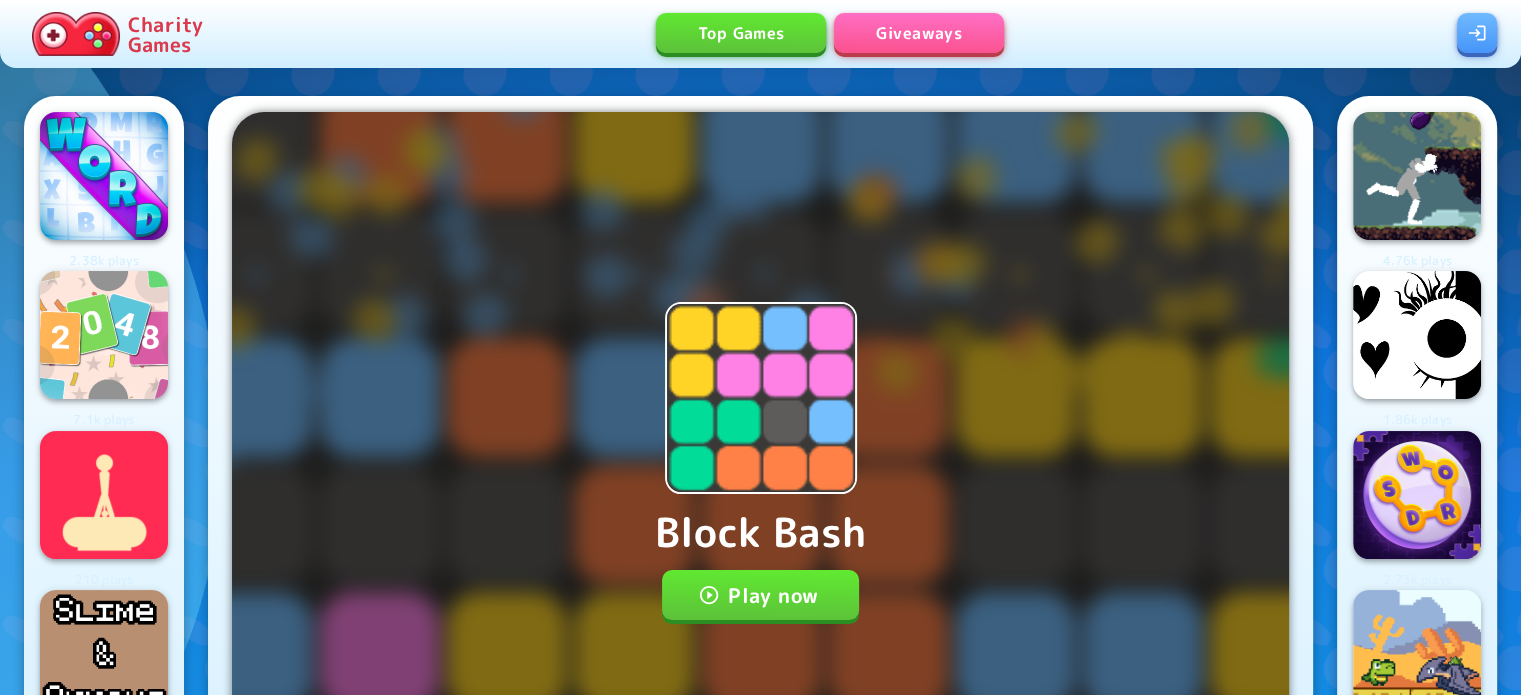 click on "Play now" at bounding box center [760, 595] 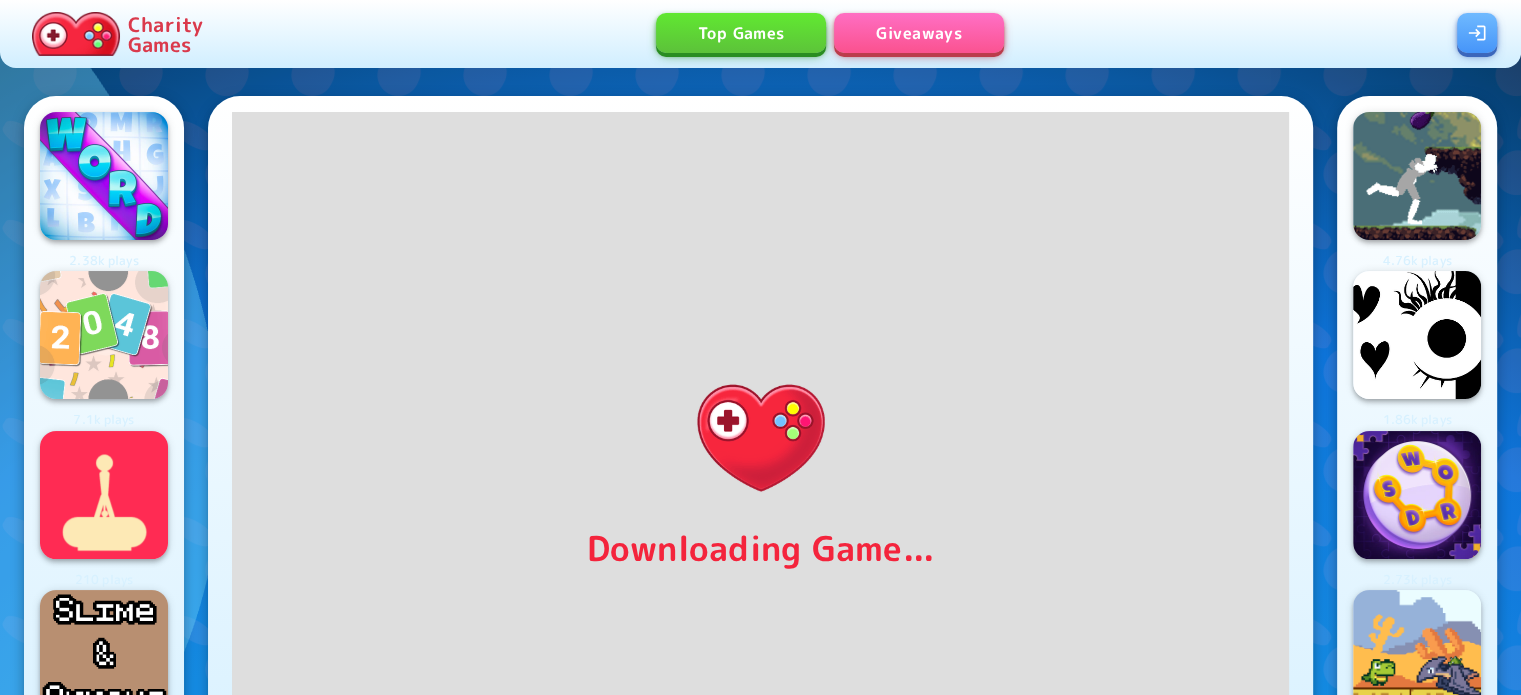 scroll, scrollTop: 300, scrollLeft: 0, axis: vertical 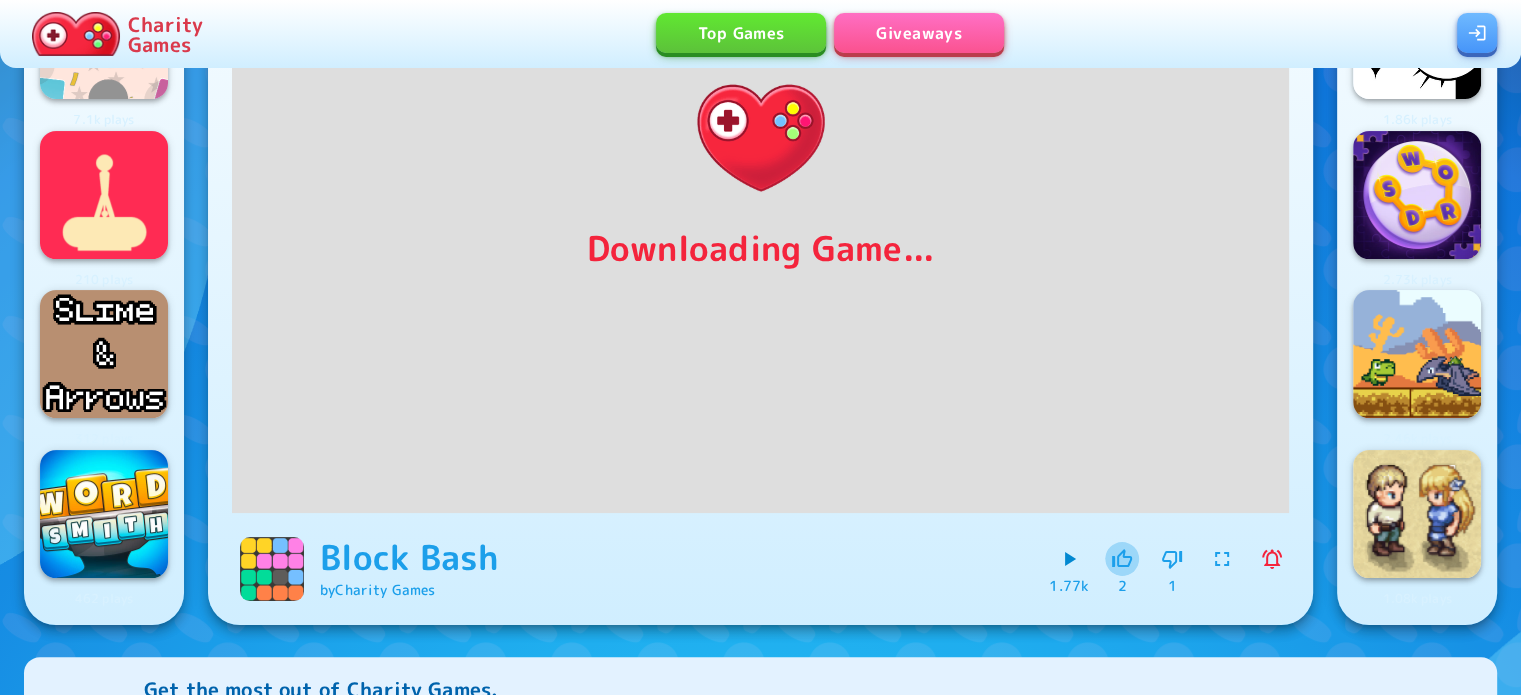 click 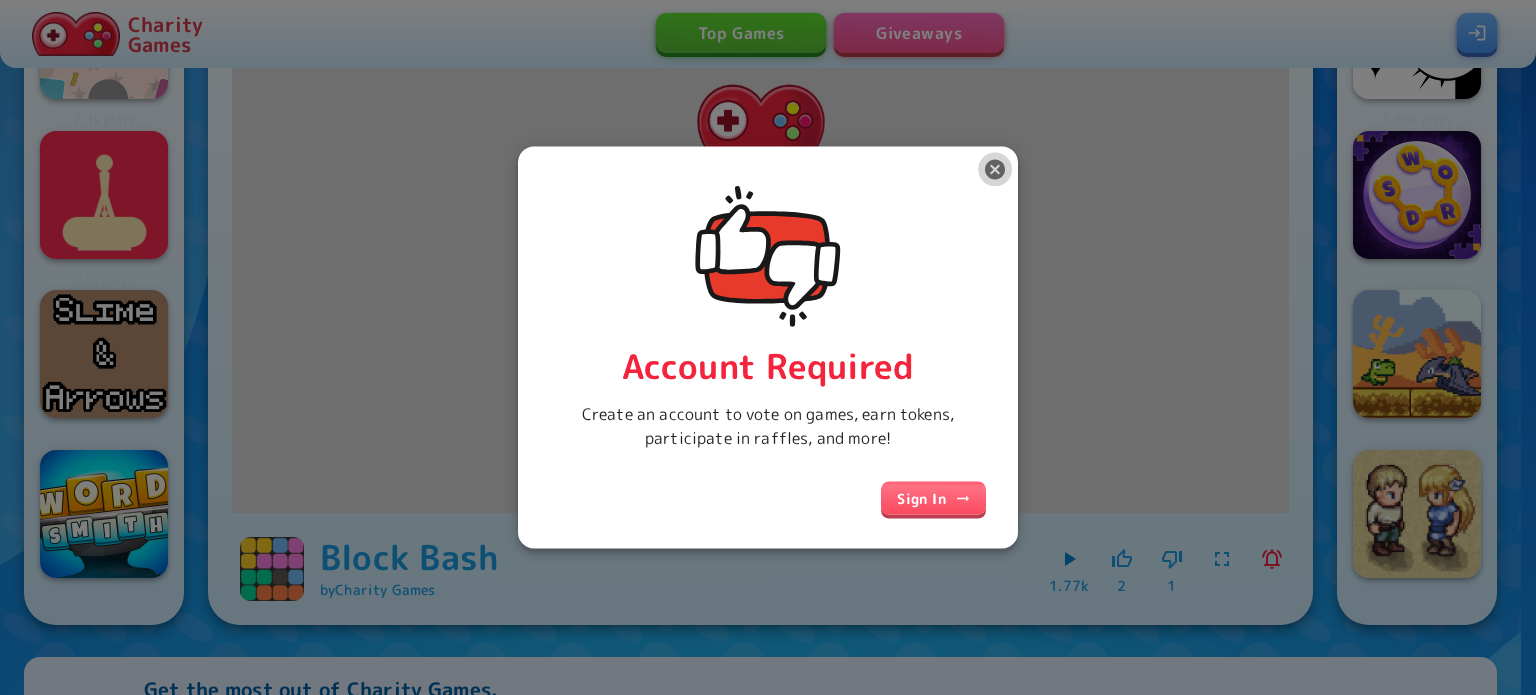 click 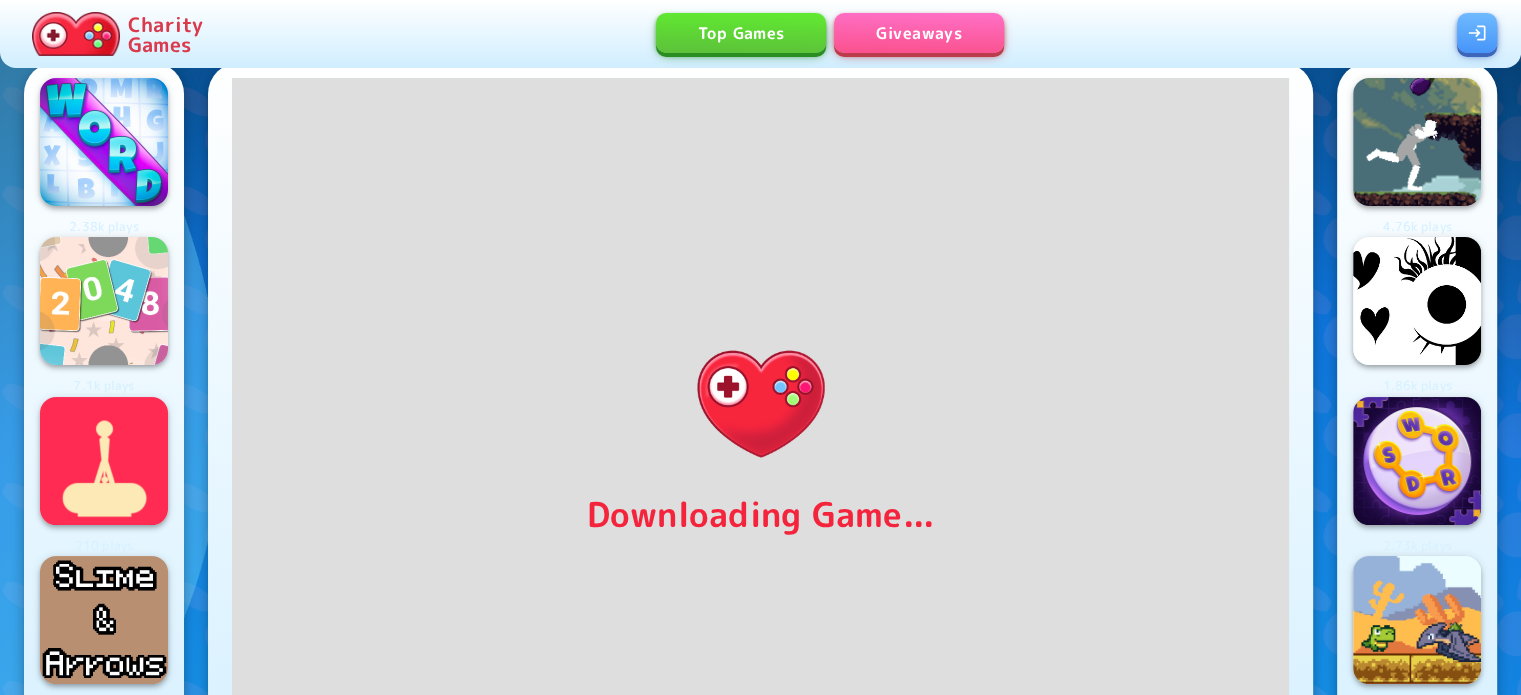 scroll, scrollTop: 0, scrollLeft: 0, axis: both 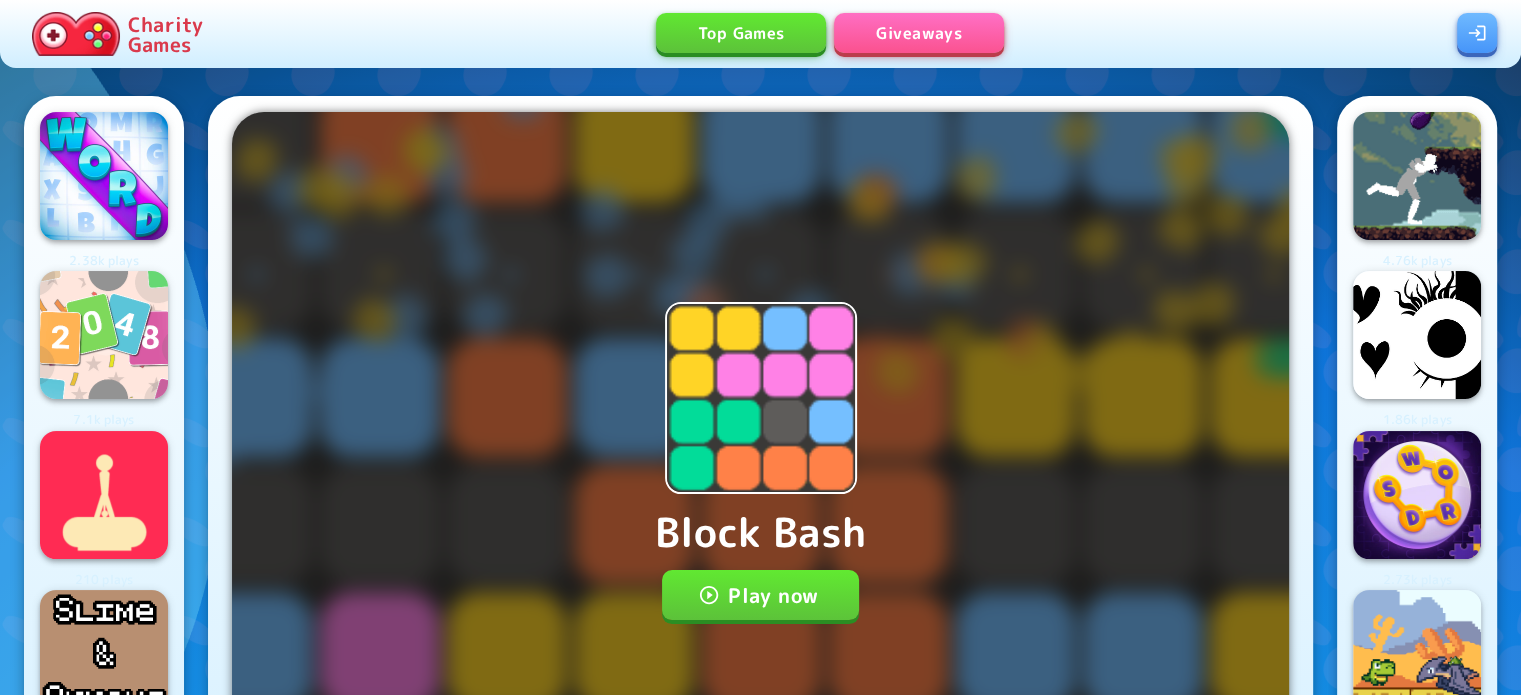 click on "Play now" at bounding box center [760, 595] 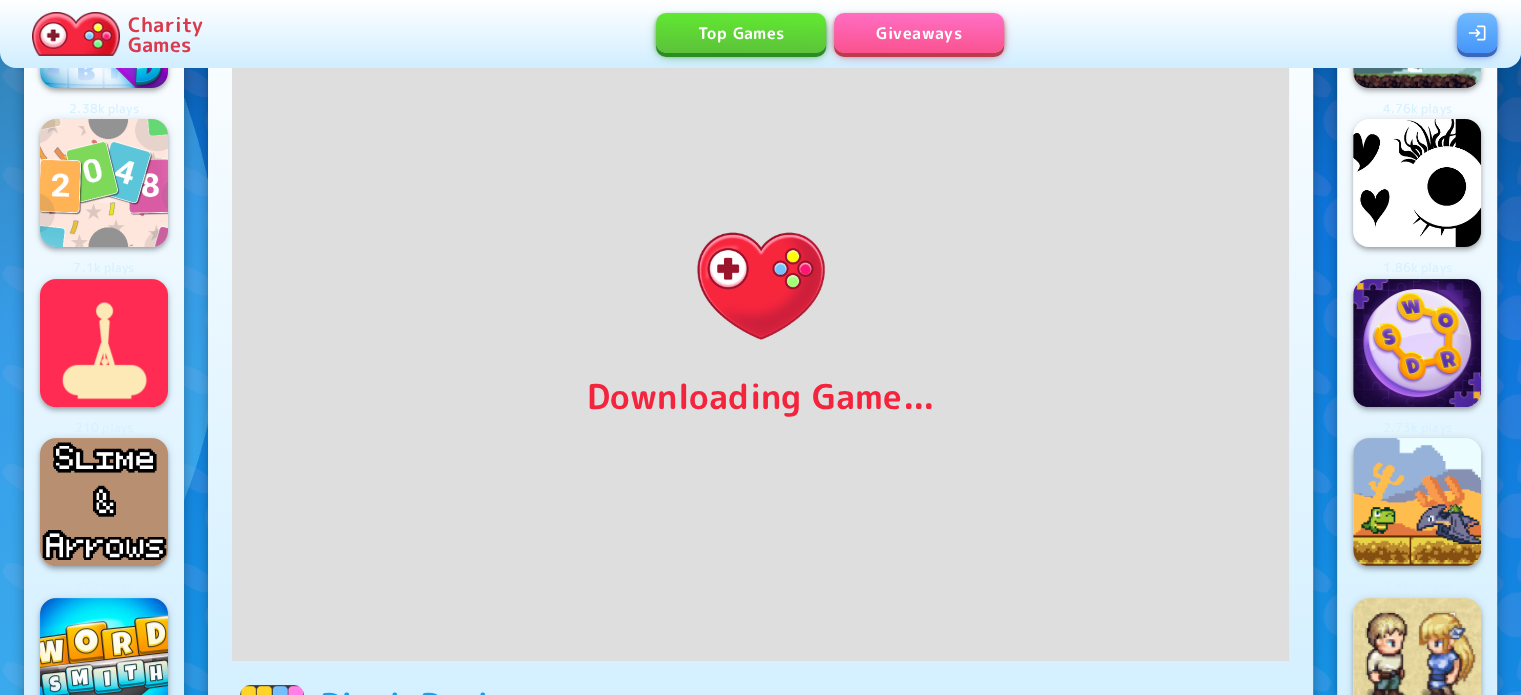 scroll, scrollTop: 200, scrollLeft: 0, axis: vertical 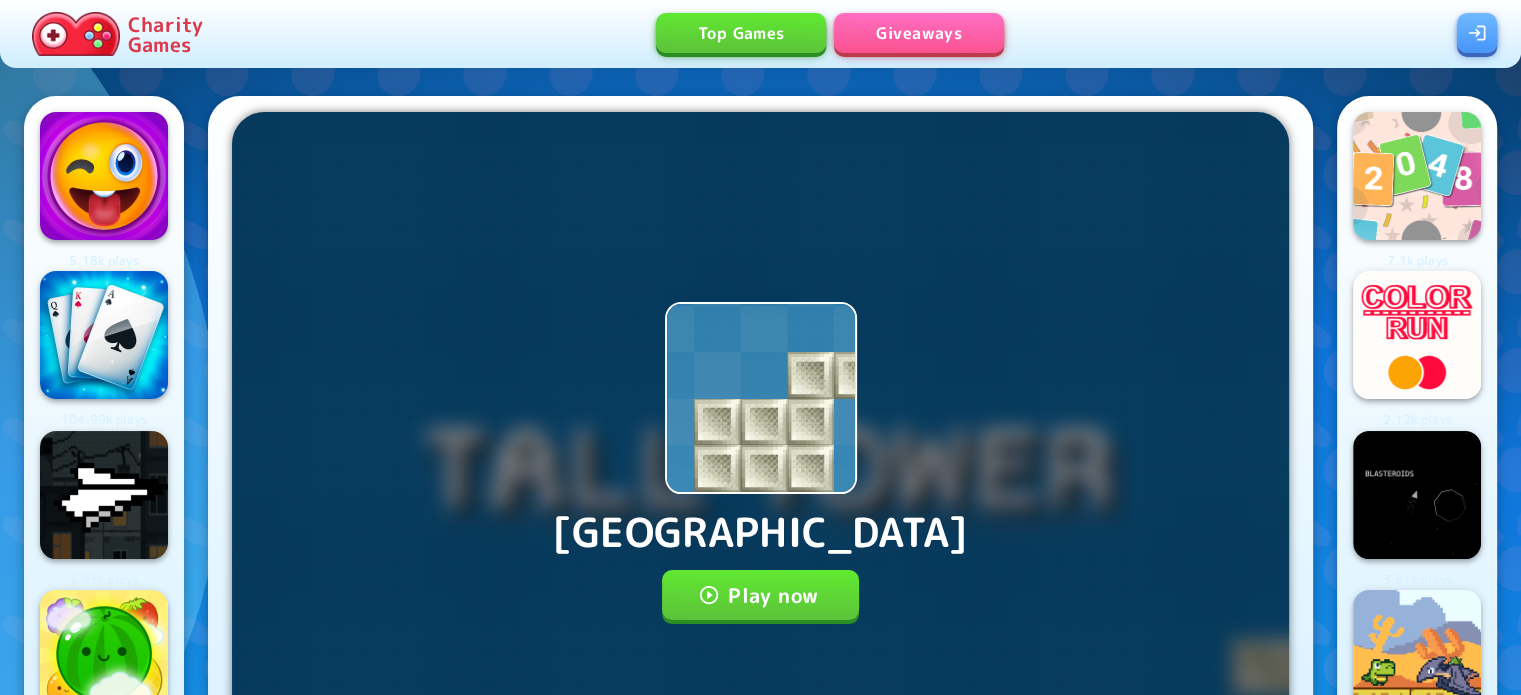 drag, startPoint x: 768, startPoint y: 586, endPoint x: 760, endPoint y: 607, distance: 22.472204 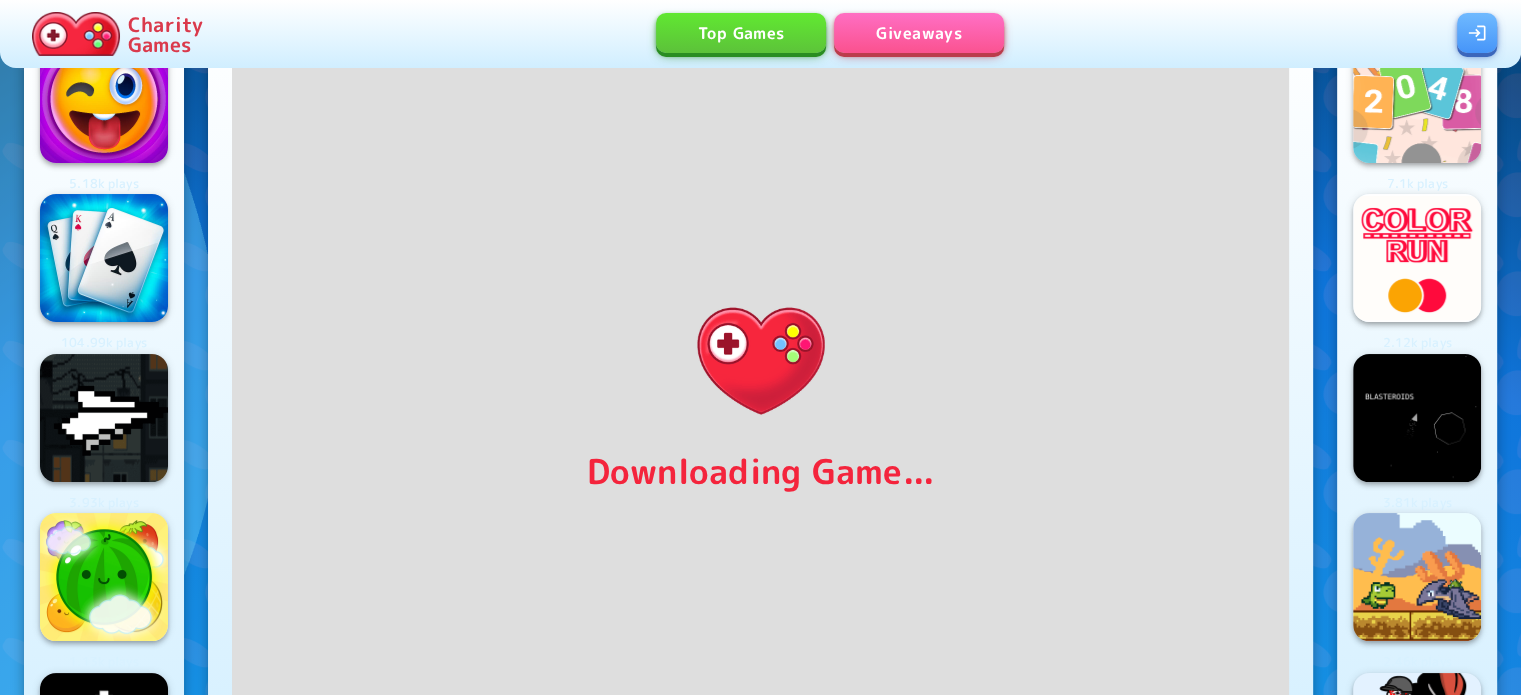 scroll, scrollTop: 80, scrollLeft: 0, axis: vertical 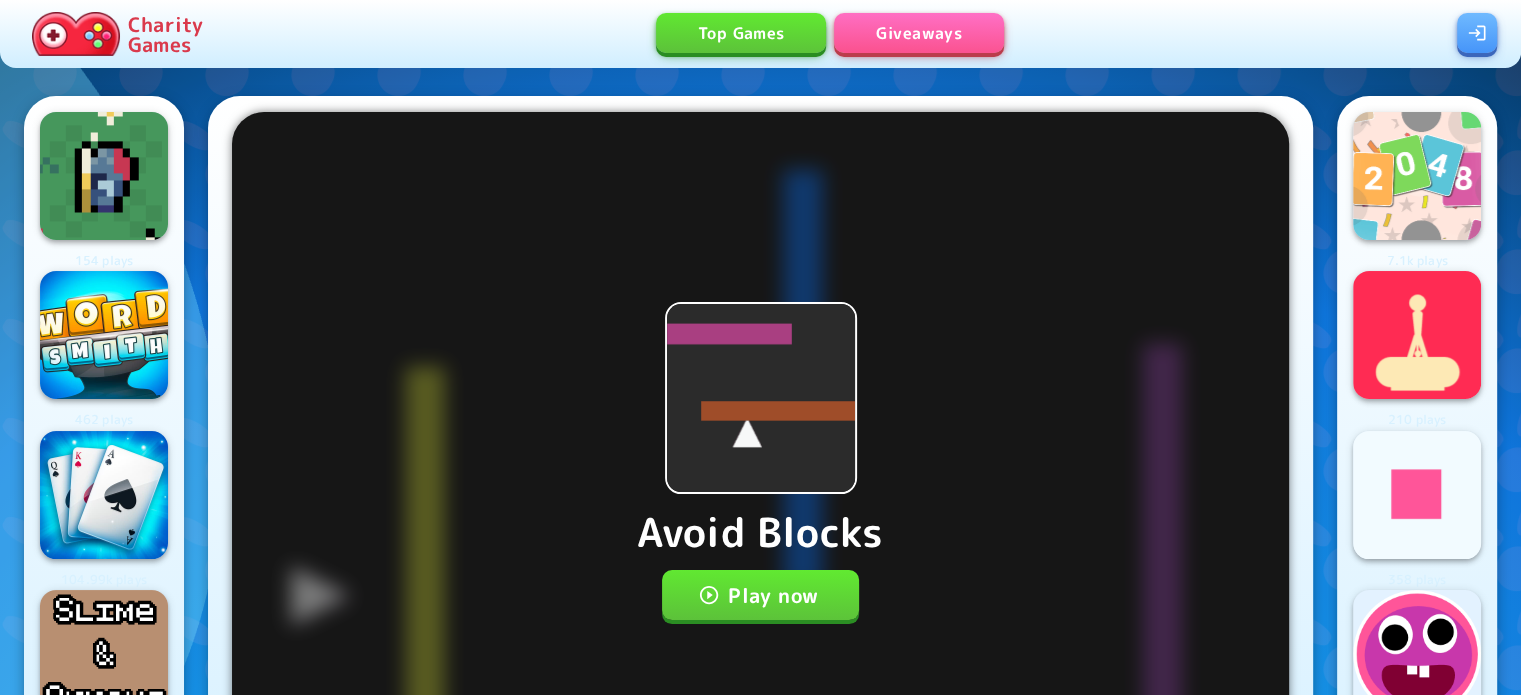 click on "Play now" at bounding box center [760, 595] 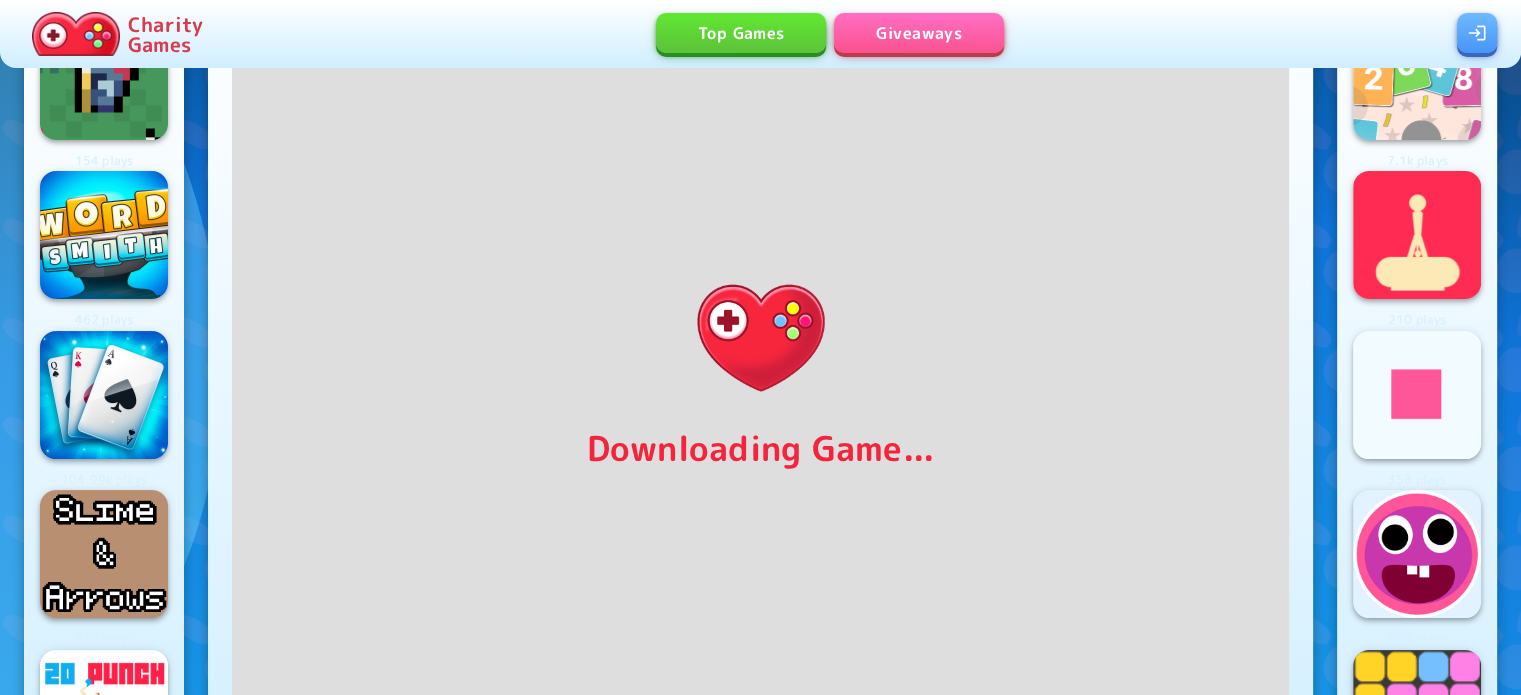 scroll, scrollTop: 300, scrollLeft: 0, axis: vertical 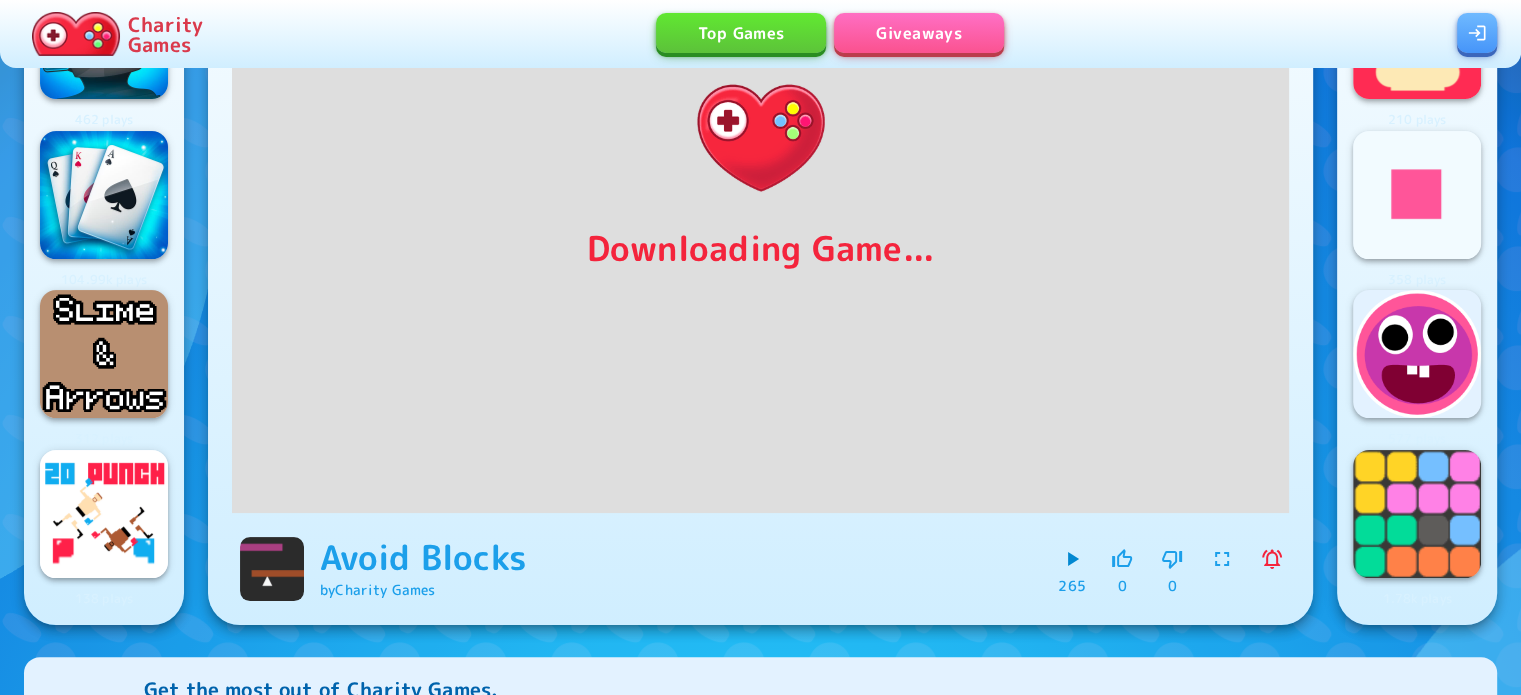 click 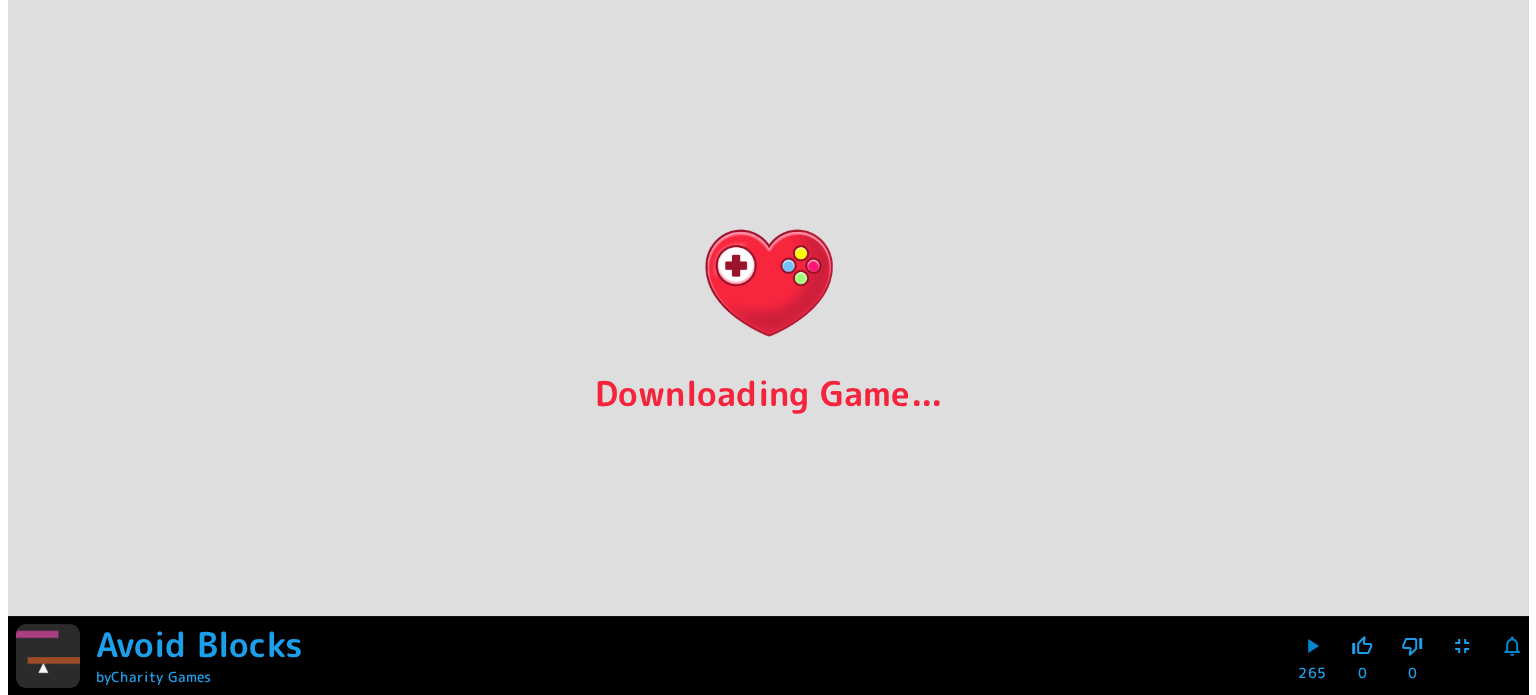 scroll, scrollTop: 0, scrollLeft: 0, axis: both 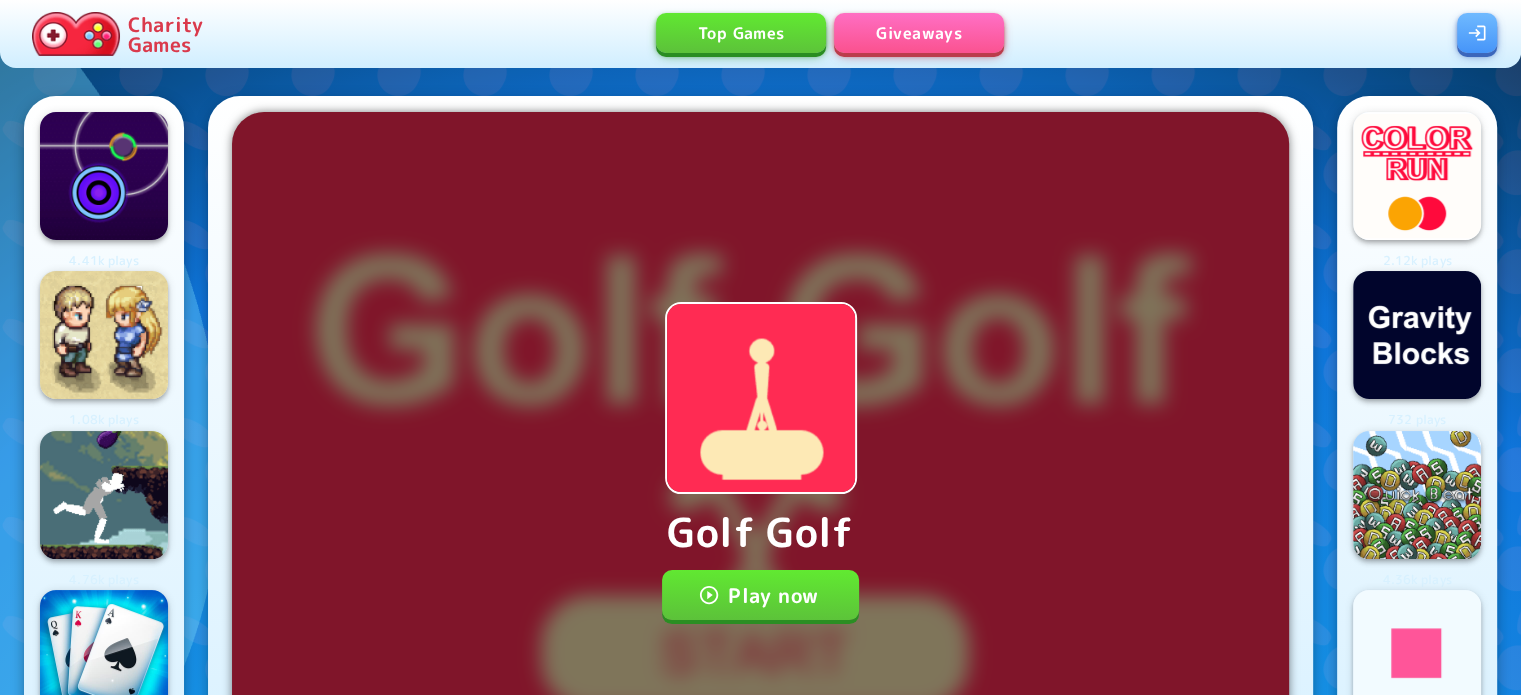 click on "Play now" at bounding box center [760, 595] 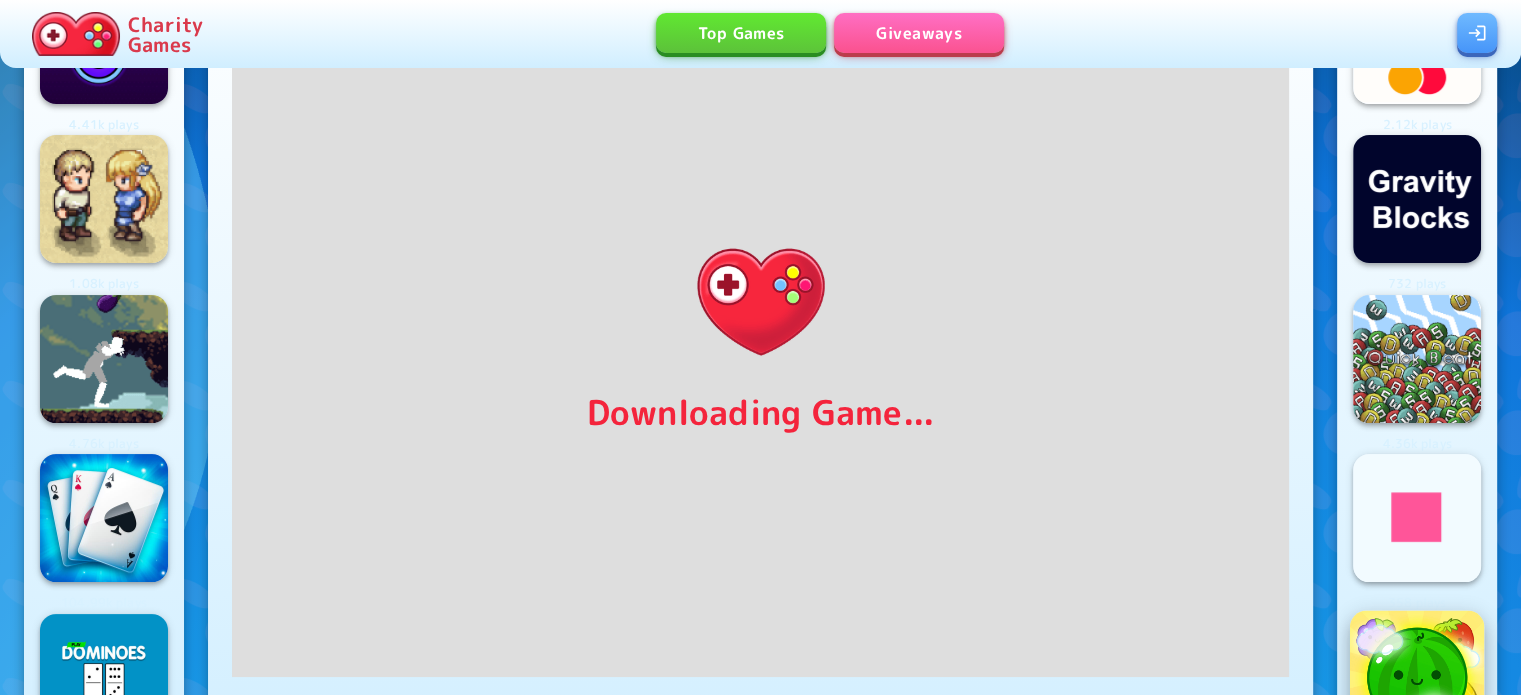 scroll, scrollTop: 200, scrollLeft: 0, axis: vertical 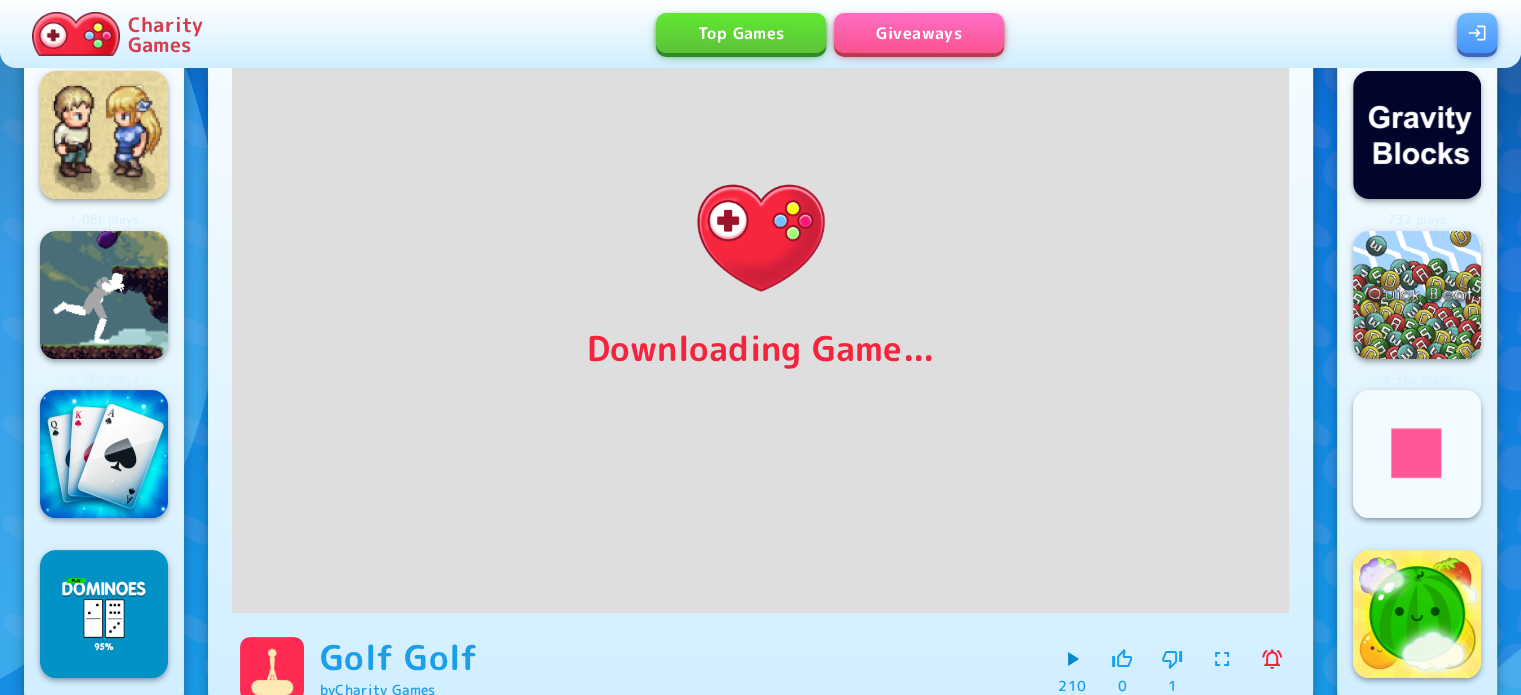 click 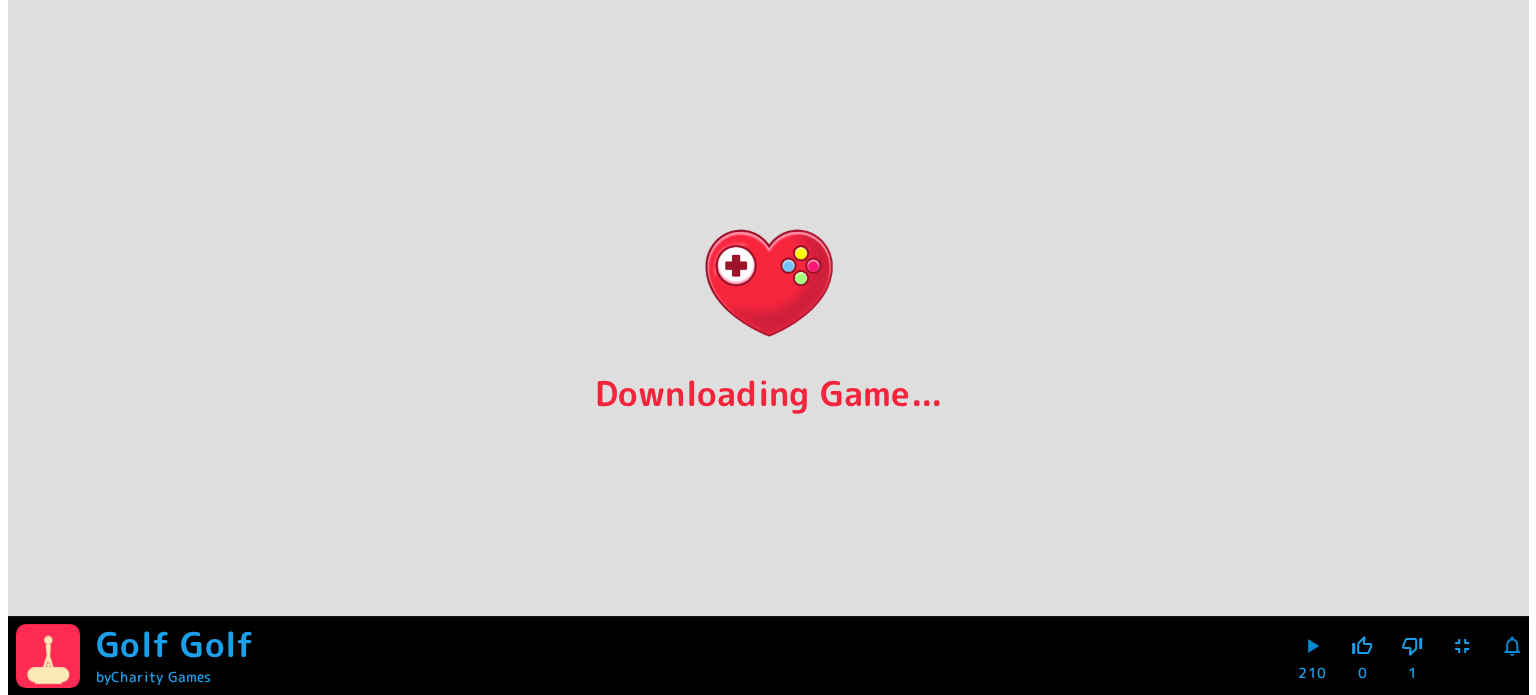 scroll, scrollTop: 0, scrollLeft: 0, axis: both 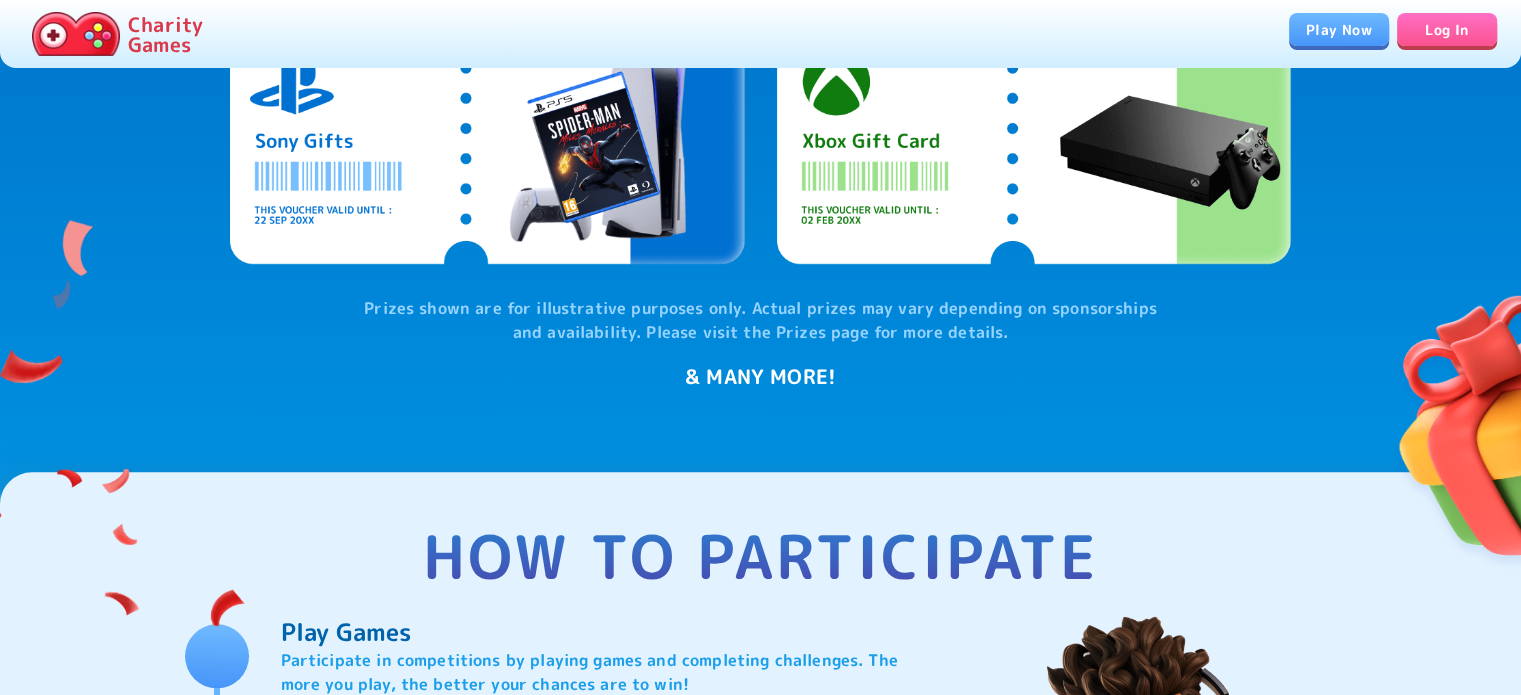click on "Play Now" at bounding box center [1339, 29] 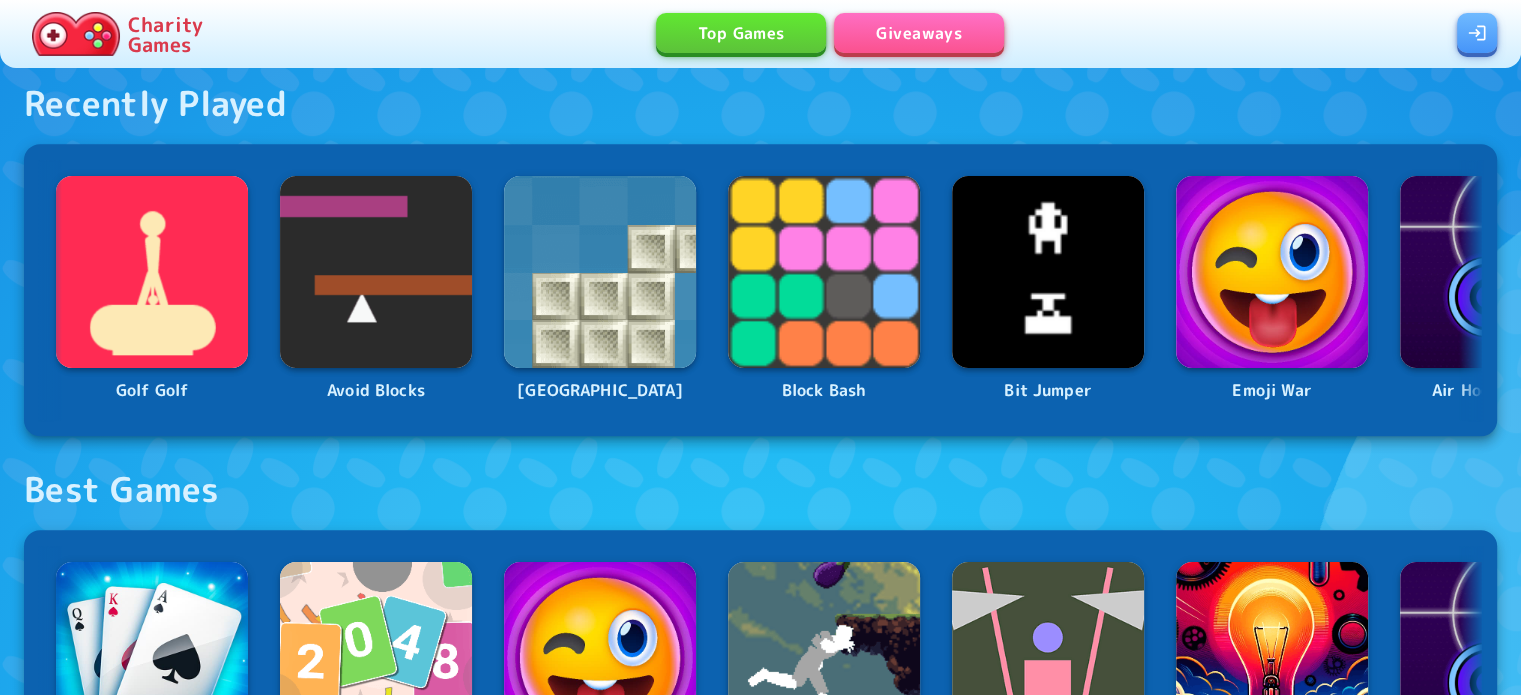 scroll, scrollTop: 1300, scrollLeft: 0, axis: vertical 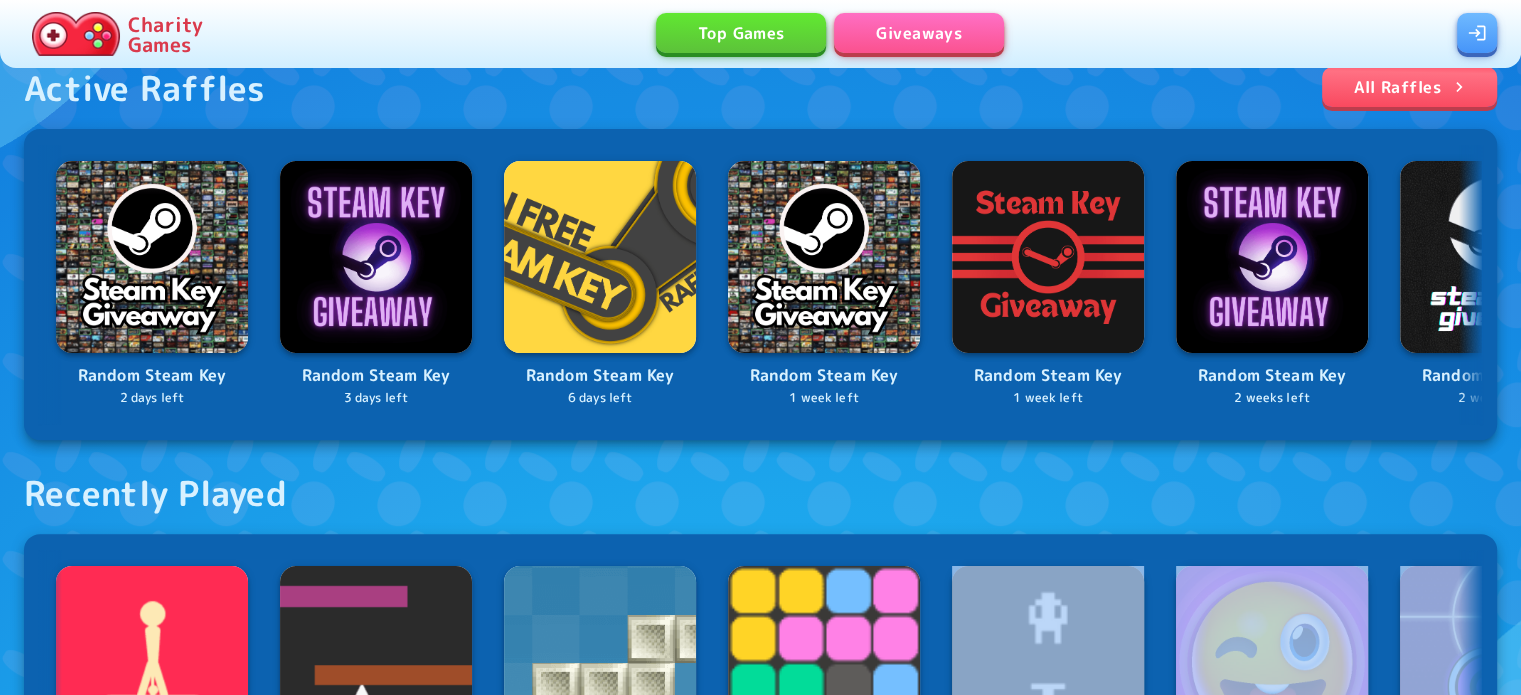 drag, startPoint x: 36, startPoint y: 299, endPoint x: 908, endPoint y: 698, distance: 958.94995 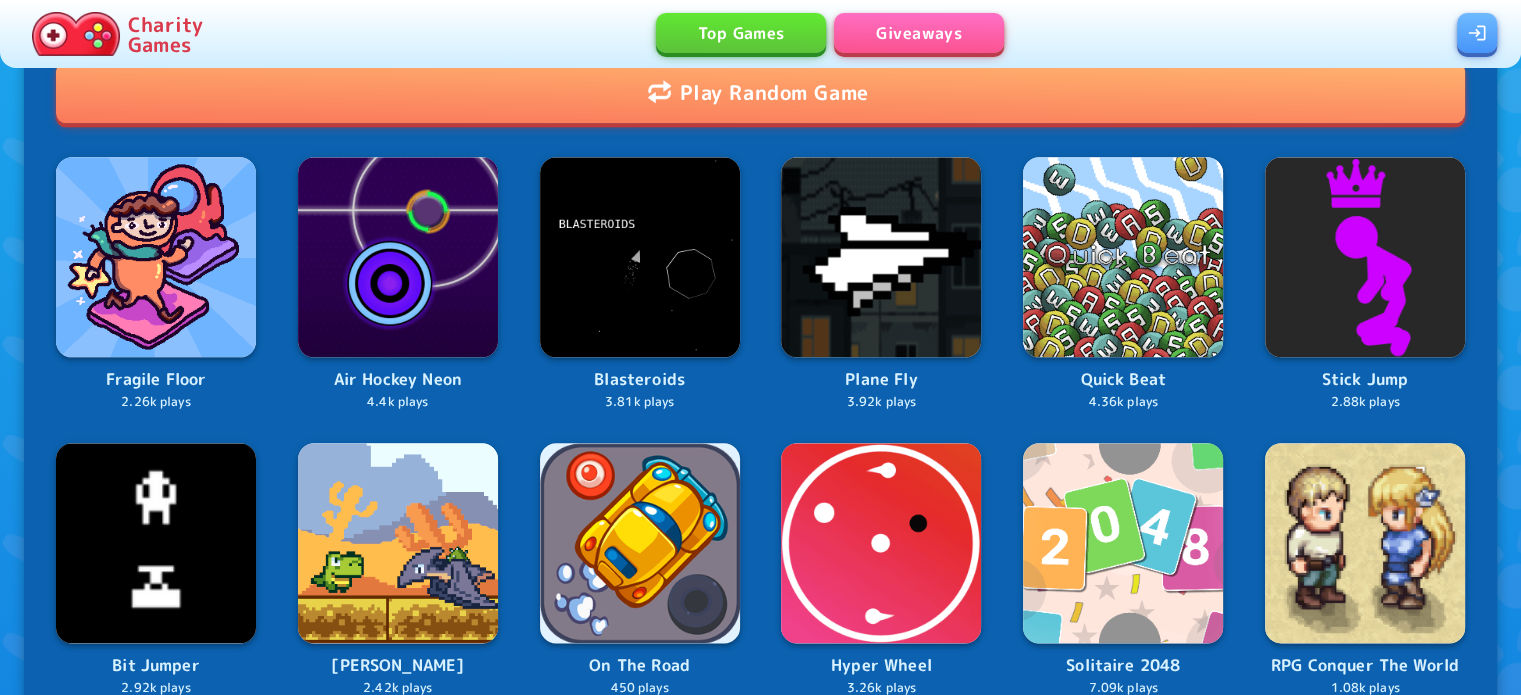 scroll, scrollTop: 2259, scrollLeft: 0, axis: vertical 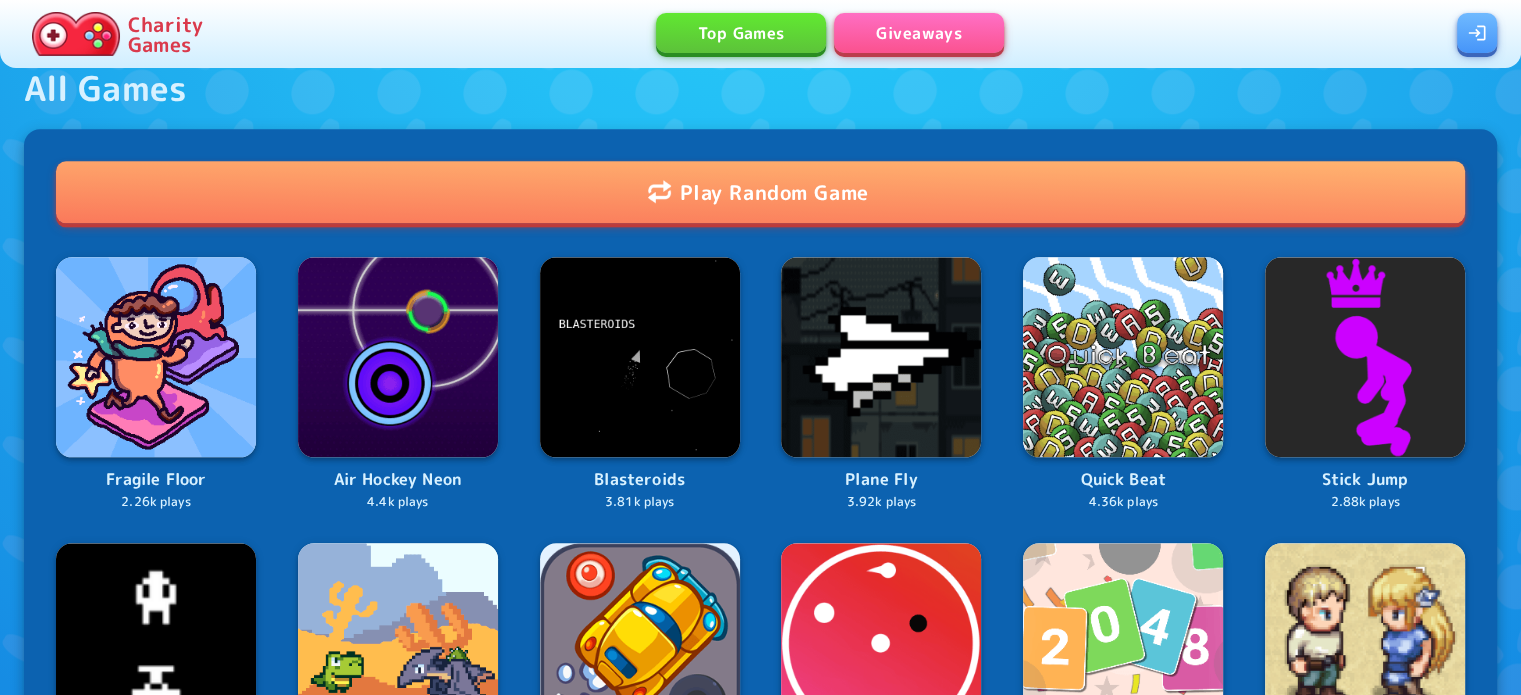 click on "All Games" at bounding box center (760, 98) 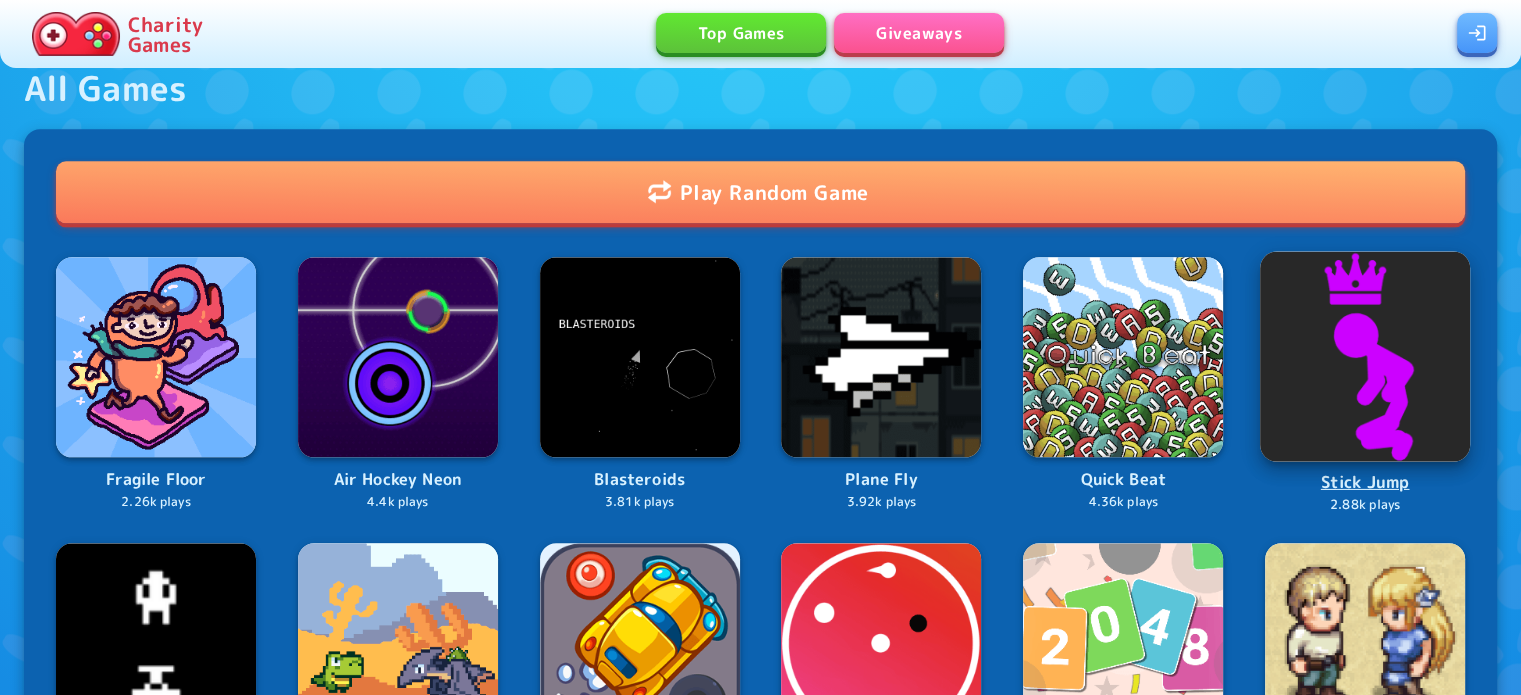 click at bounding box center [1365, 356] 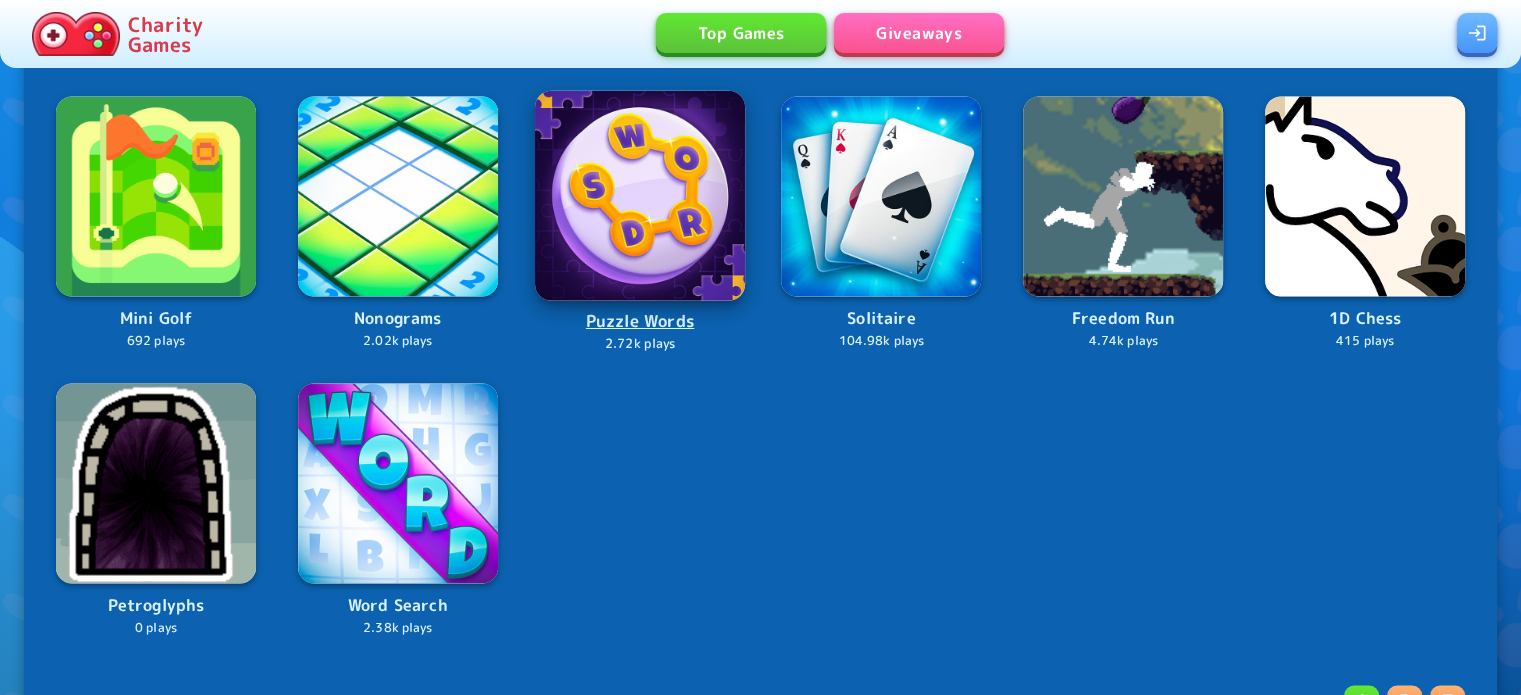 scroll, scrollTop: 2959, scrollLeft: 0, axis: vertical 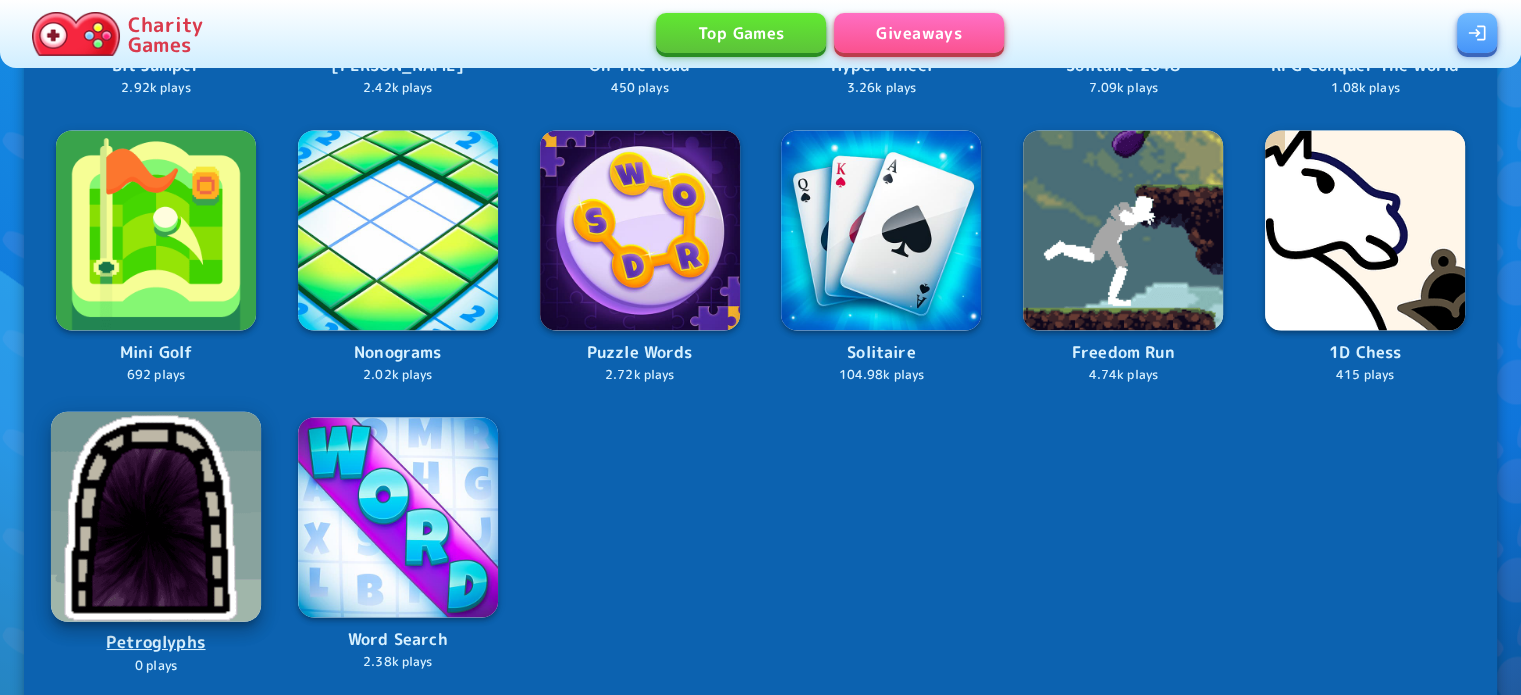 click at bounding box center (156, 516) 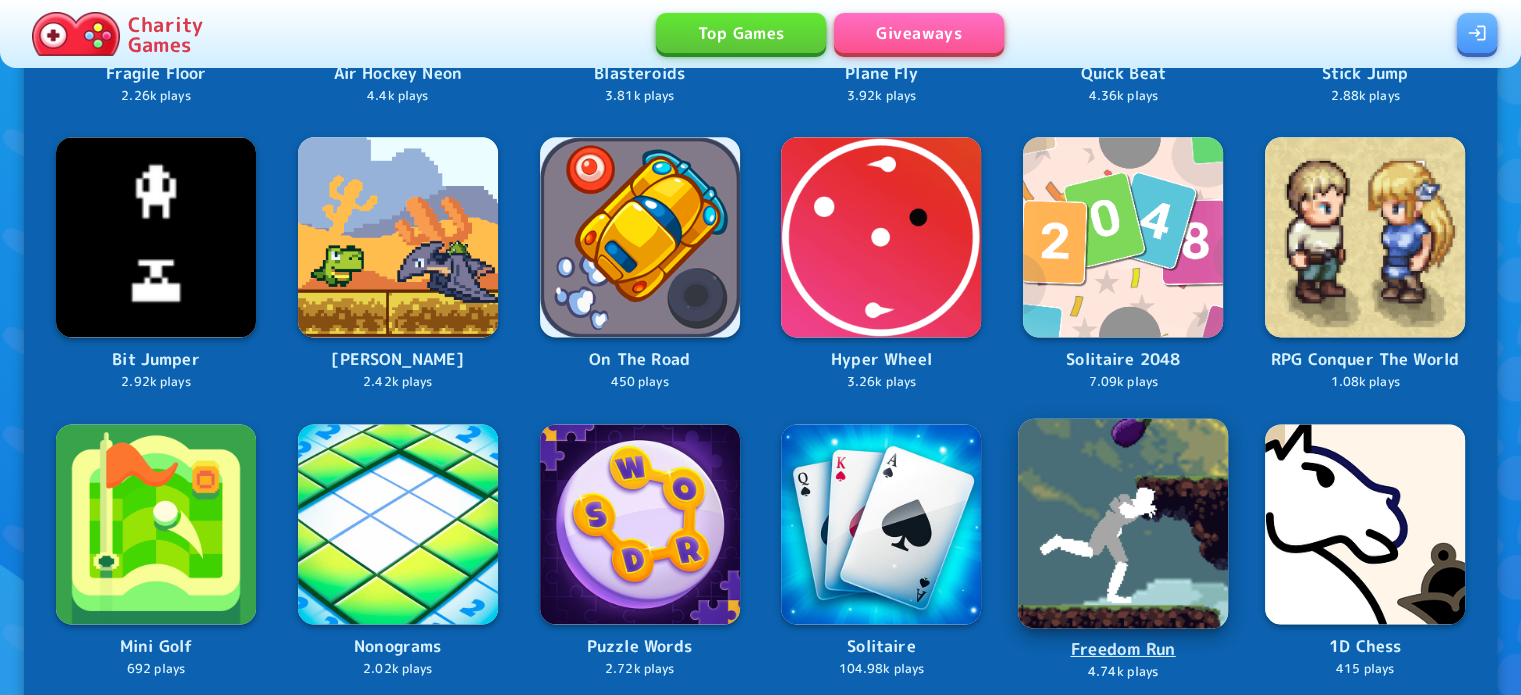 scroll, scrollTop: 2659, scrollLeft: 0, axis: vertical 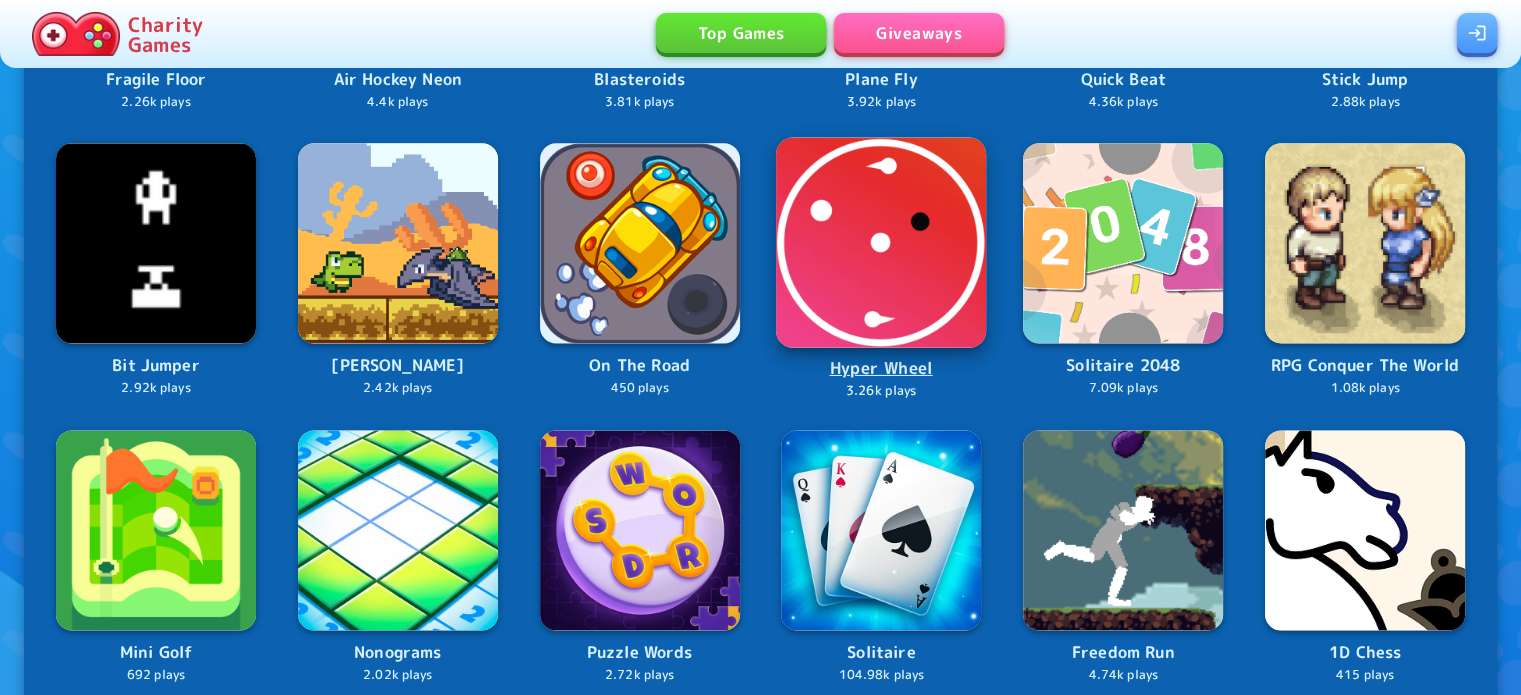 click at bounding box center (881, 243) 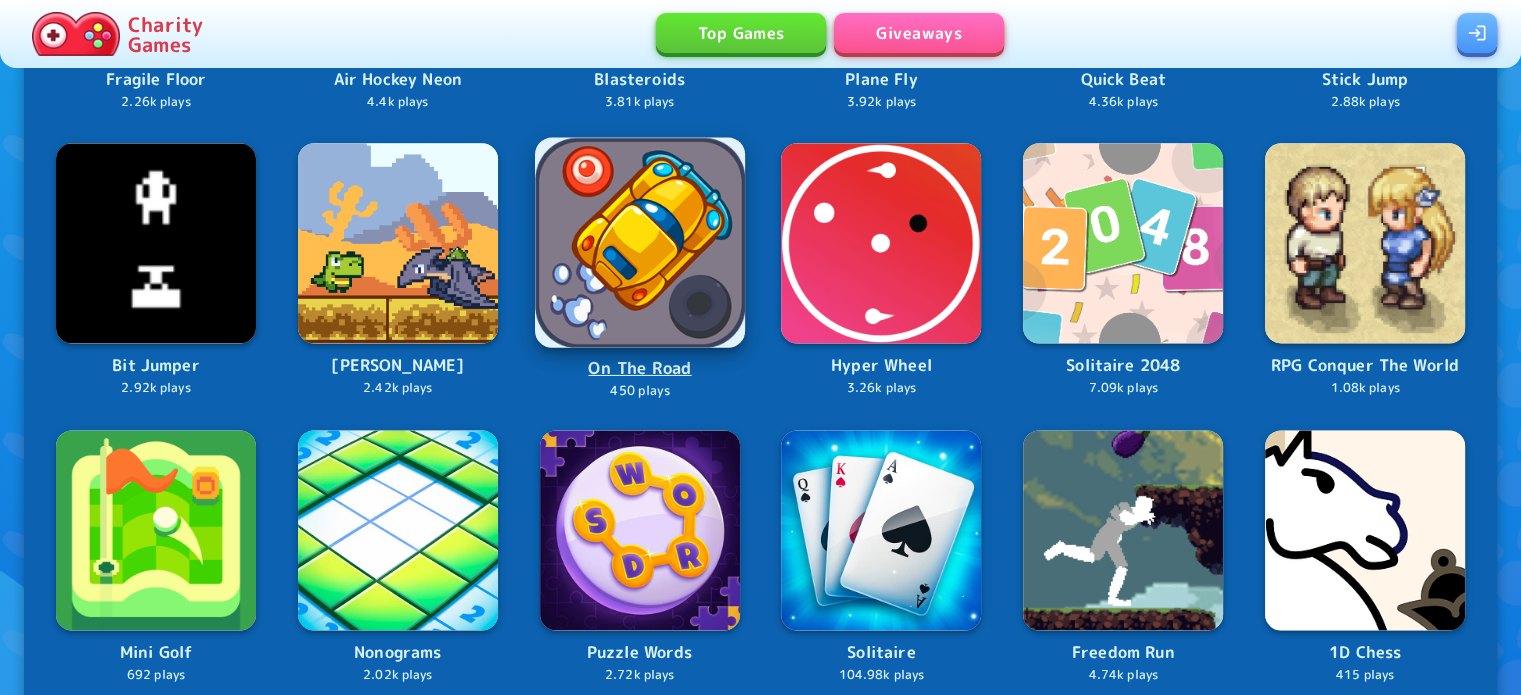 click at bounding box center (640, 243) 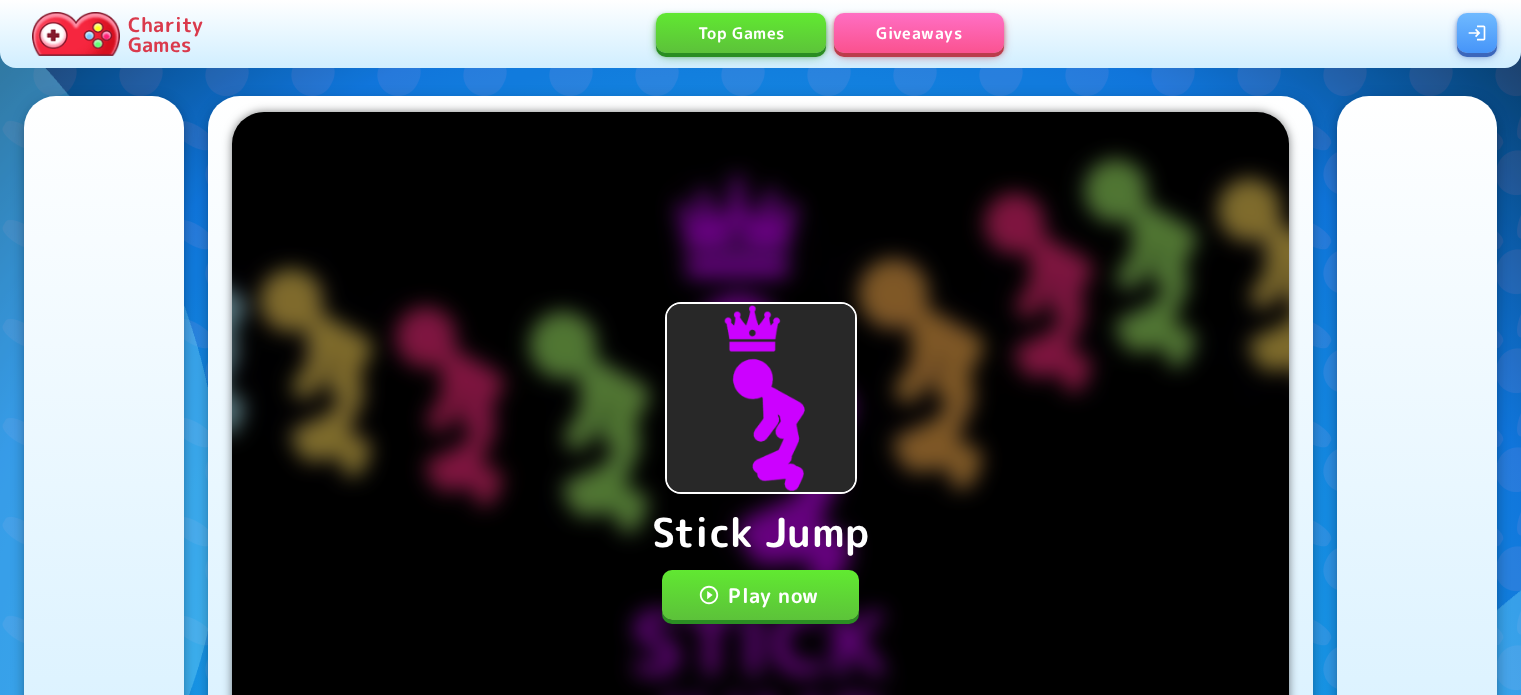 scroll, scrollTop: 0, scrollLeft: 0, axis: both 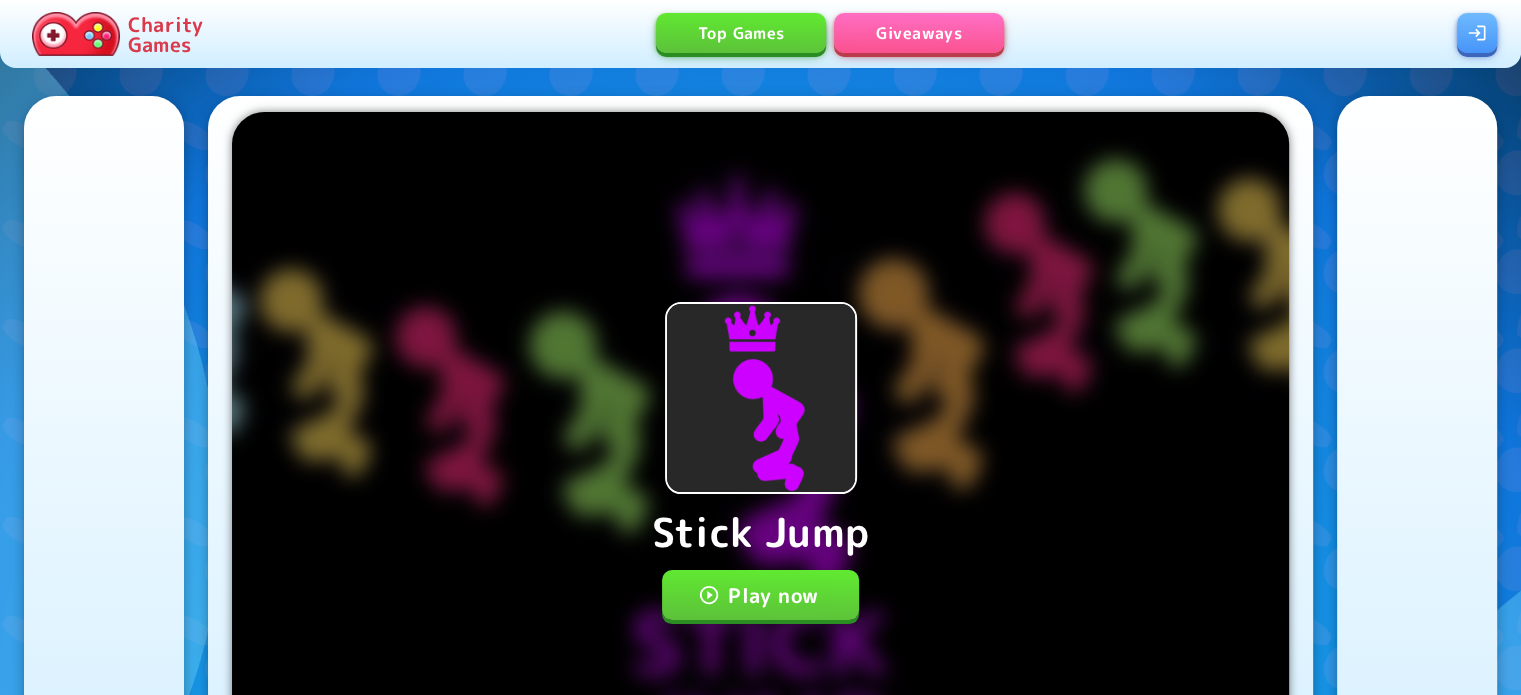 click on "Play now" at bounding box center [760, 595] 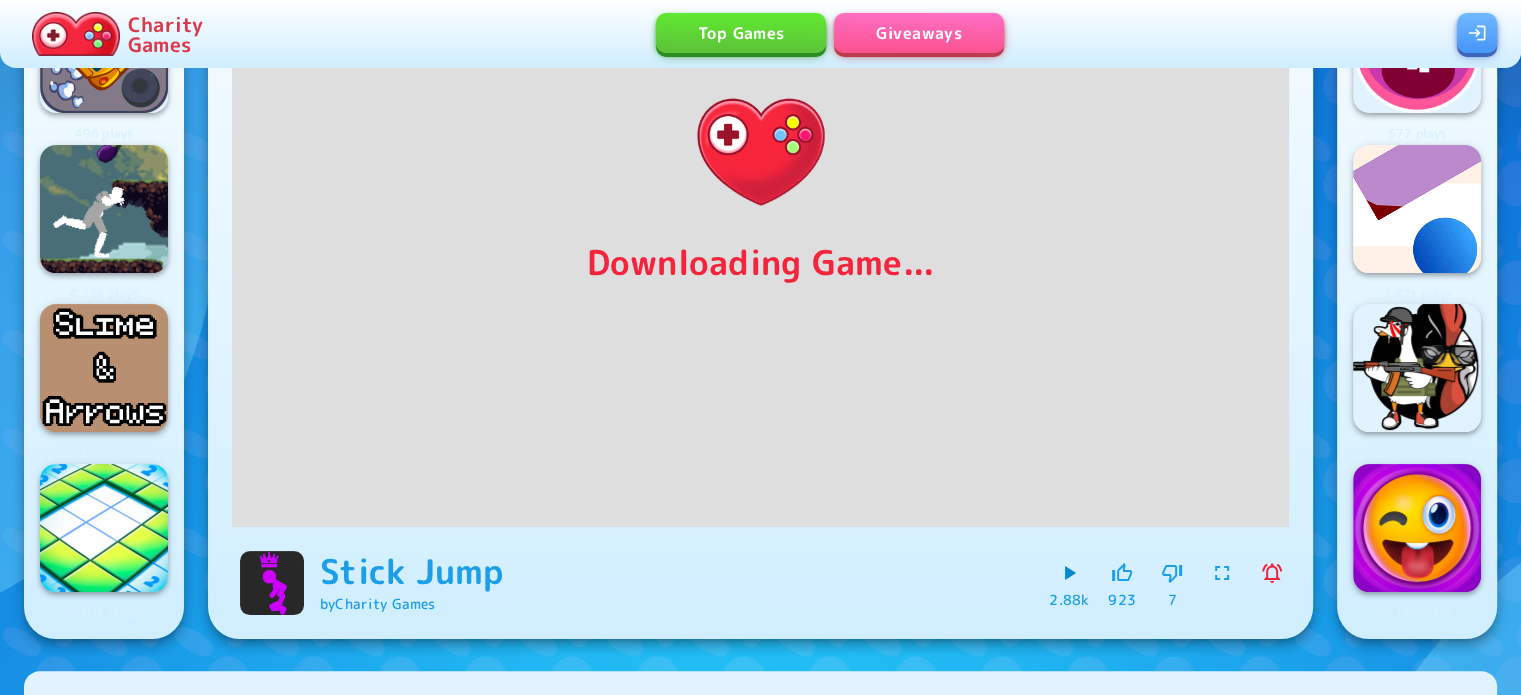 scroll, scrollTop: 400, scrollLeft: 0, axis: vertical 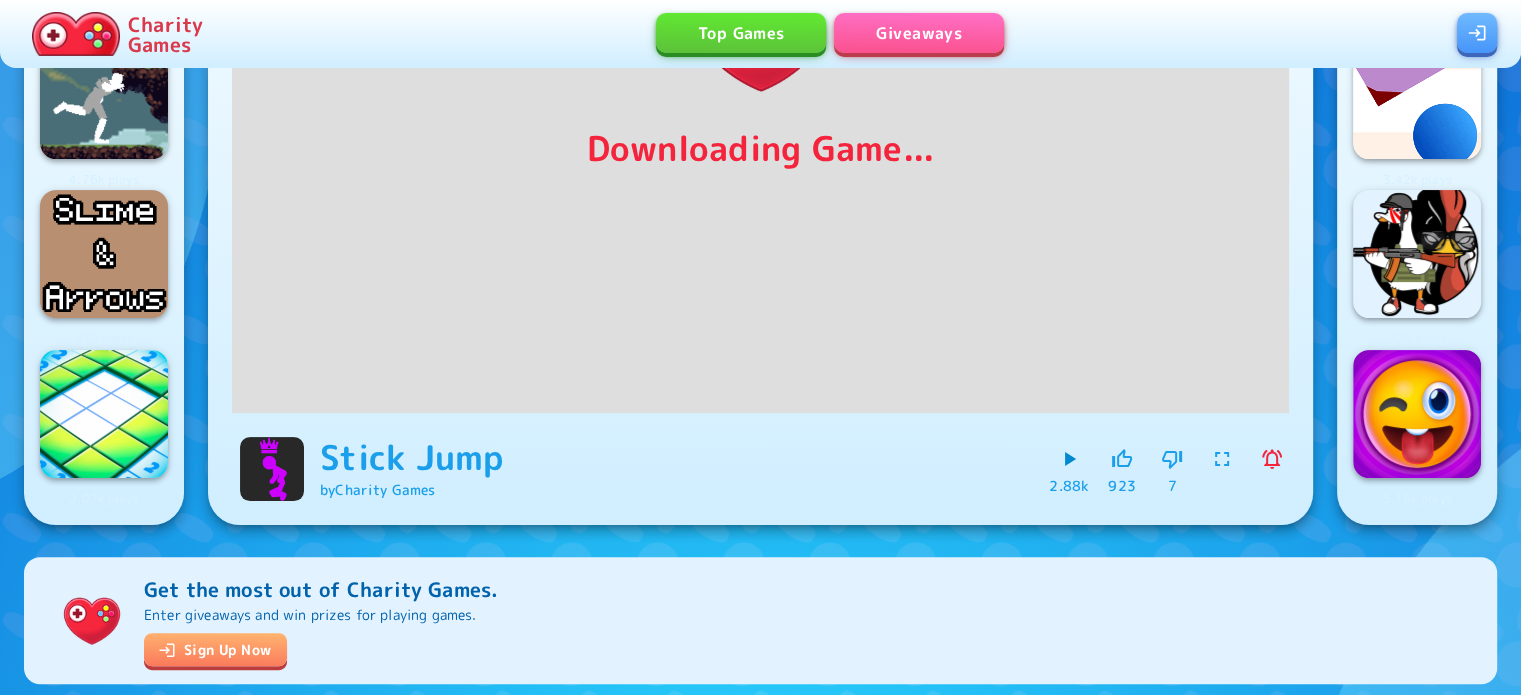 click 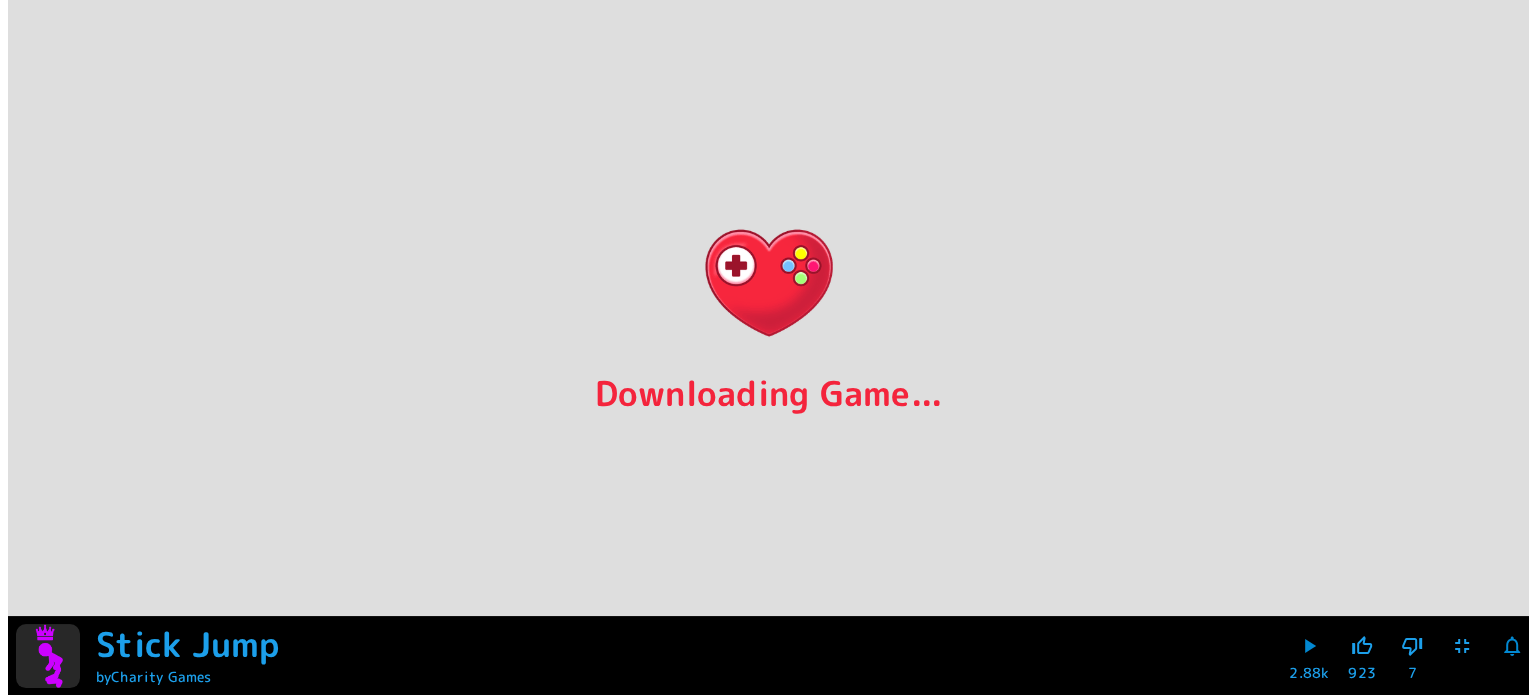 scroll, scrollTop: 0, scrollLeft: 0, axis: both 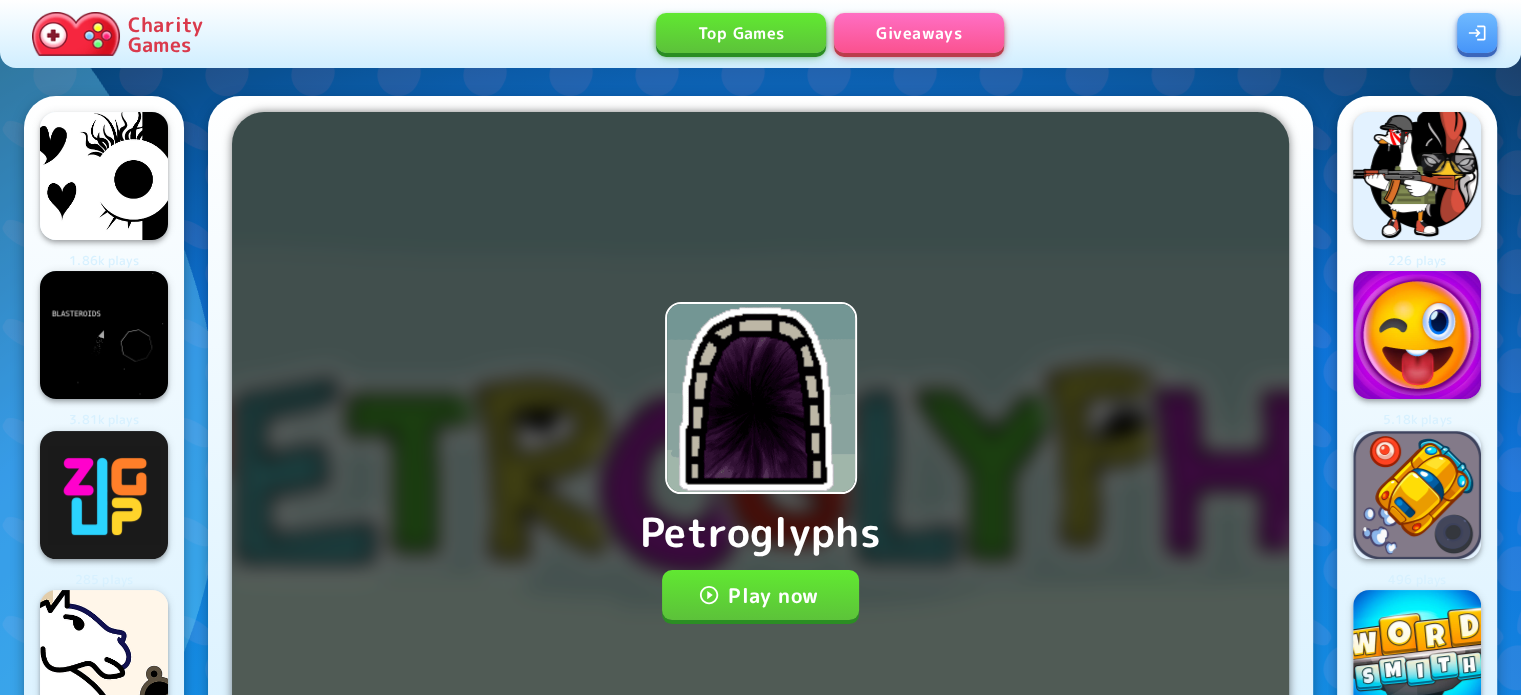click on "Play now" at bounding box center [760, 595] 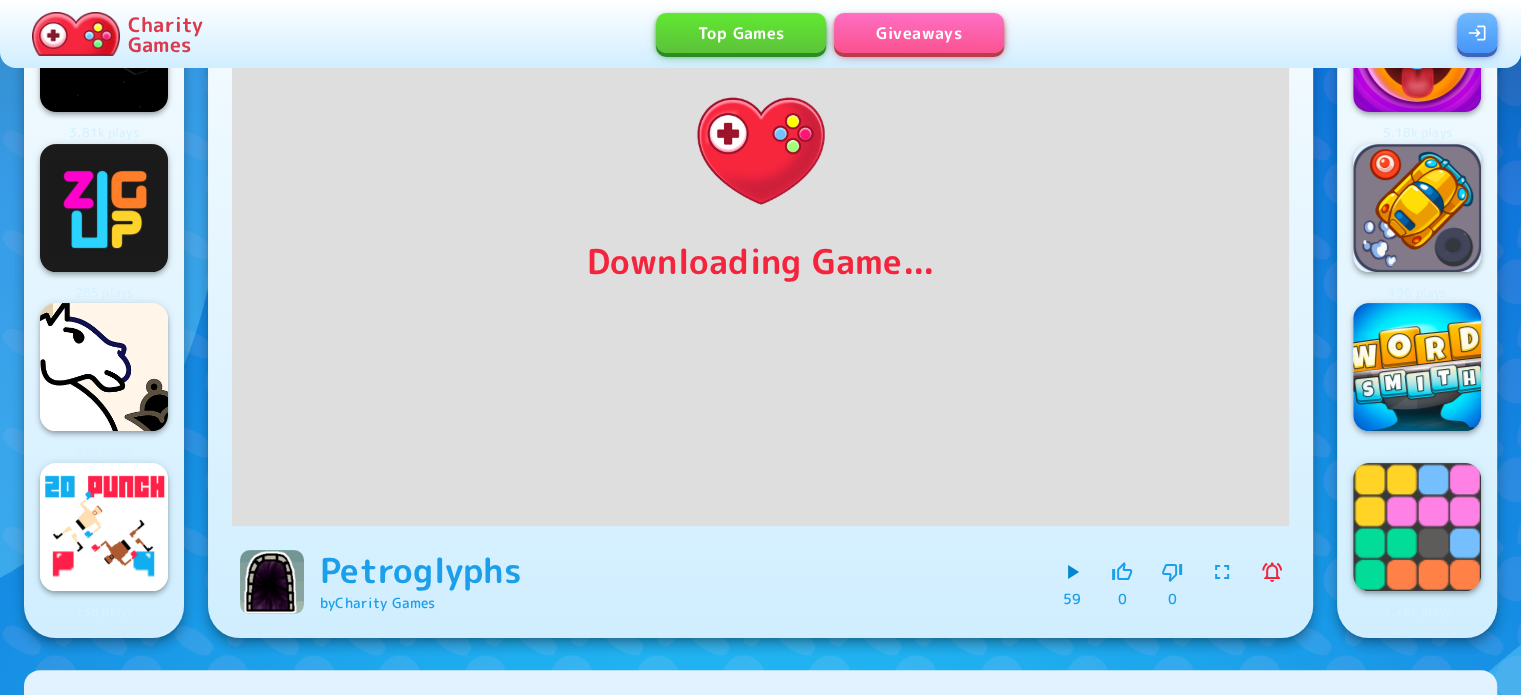 scroll, scrollTop: 300, scrollLeft: 0, axis: vertical 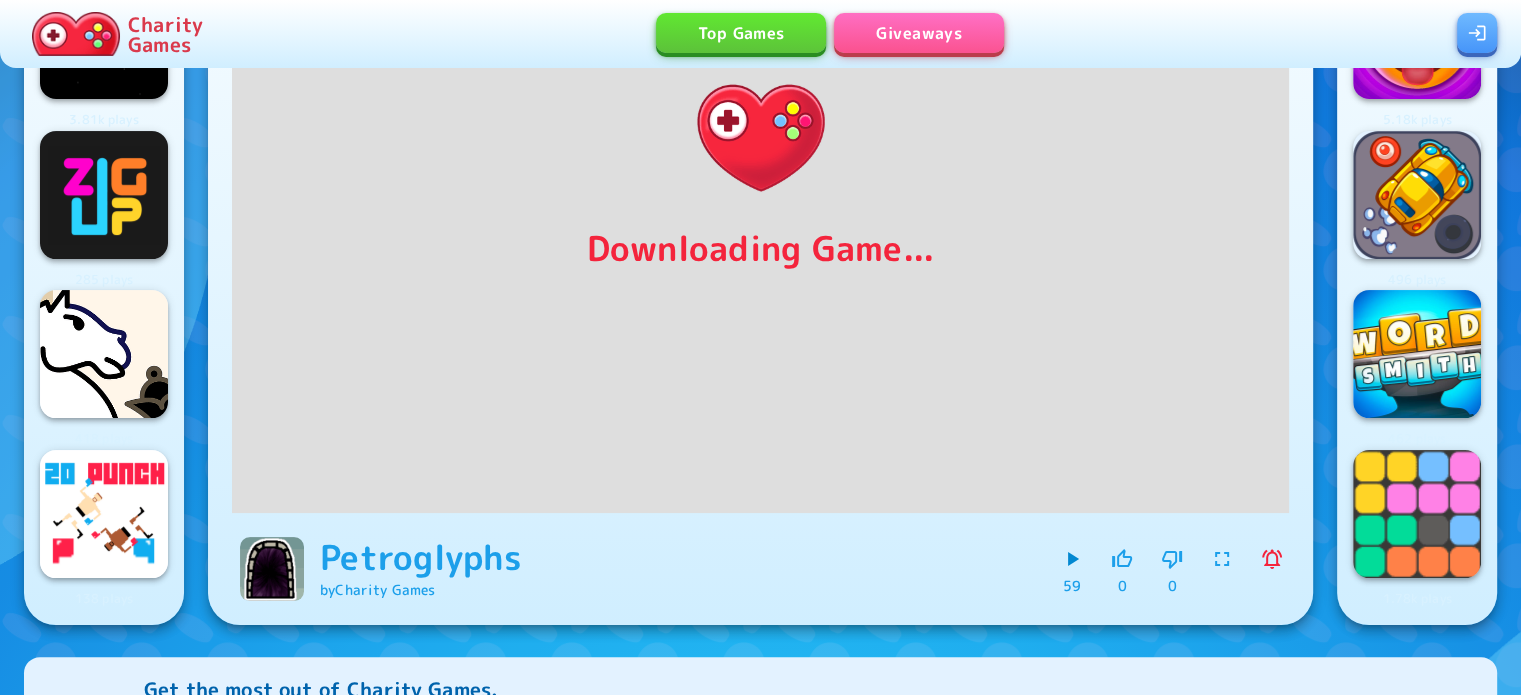 click 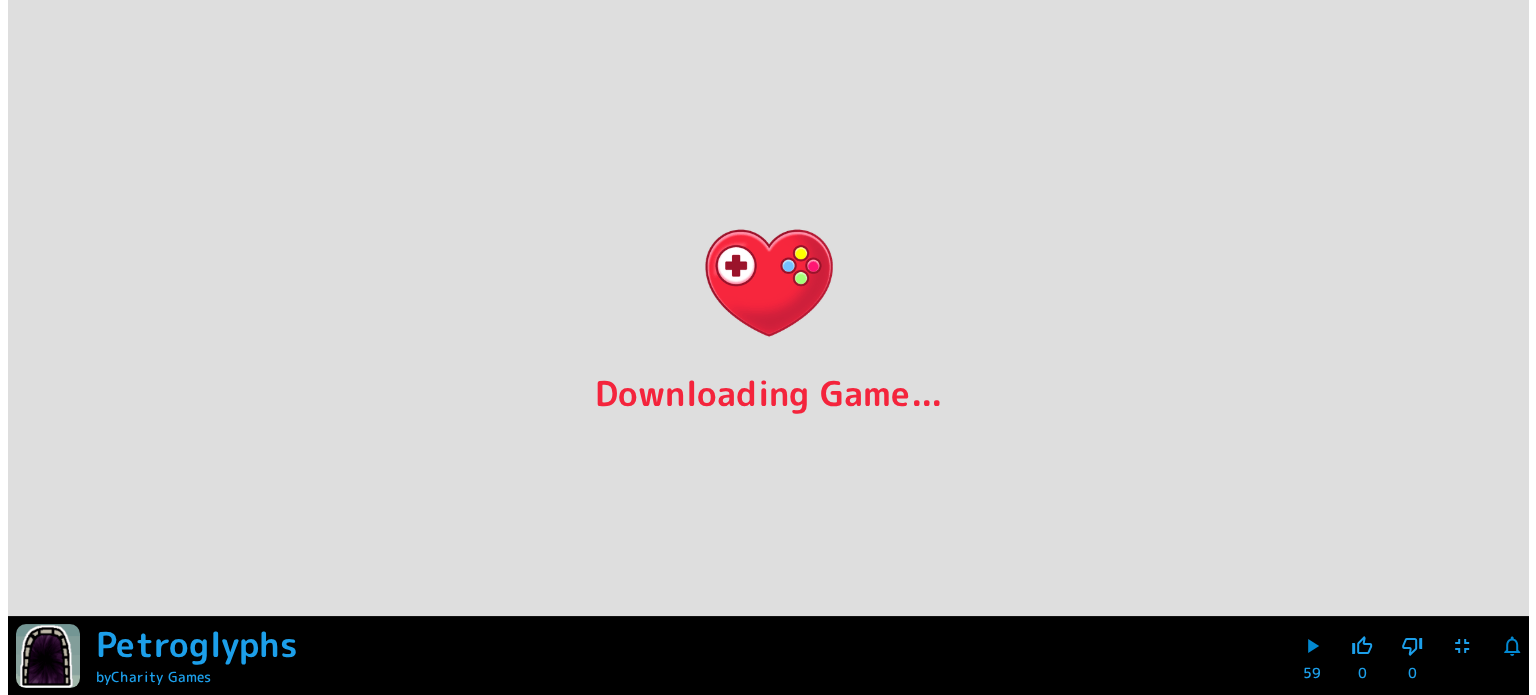scroll, scrollTop: 0, scrollLeft: 0, axis: both 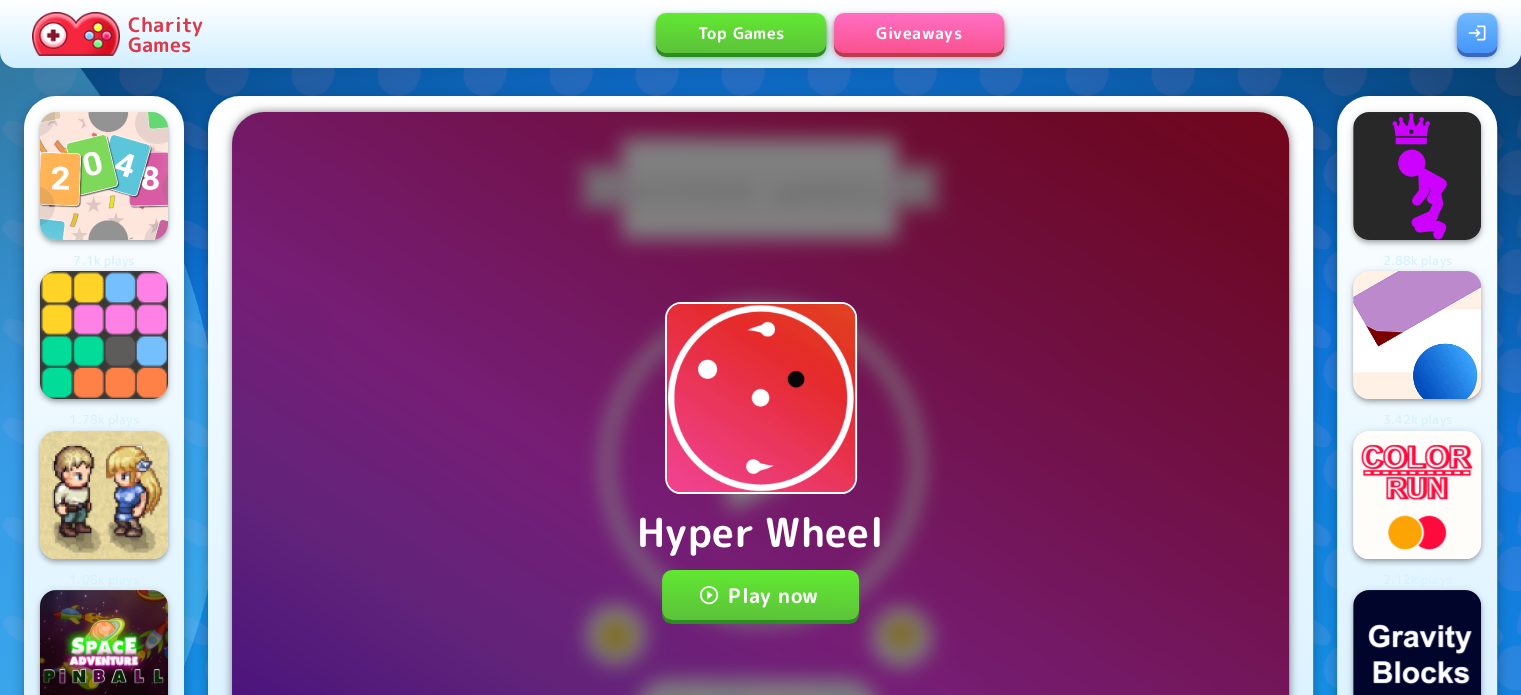 click on "Play now" at bounding box center (760, 595) 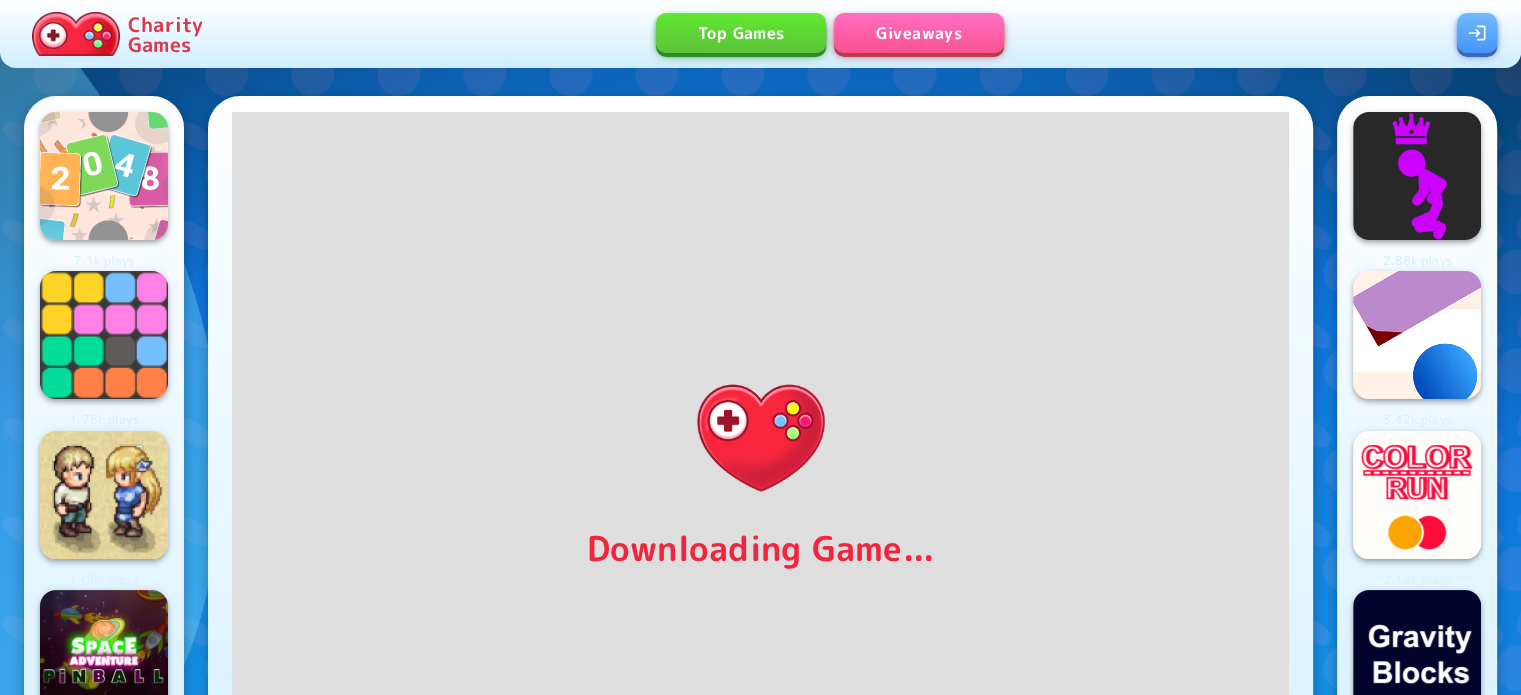 scroll, scrollTop: 400, scrollLeft: 0, axis: vertical 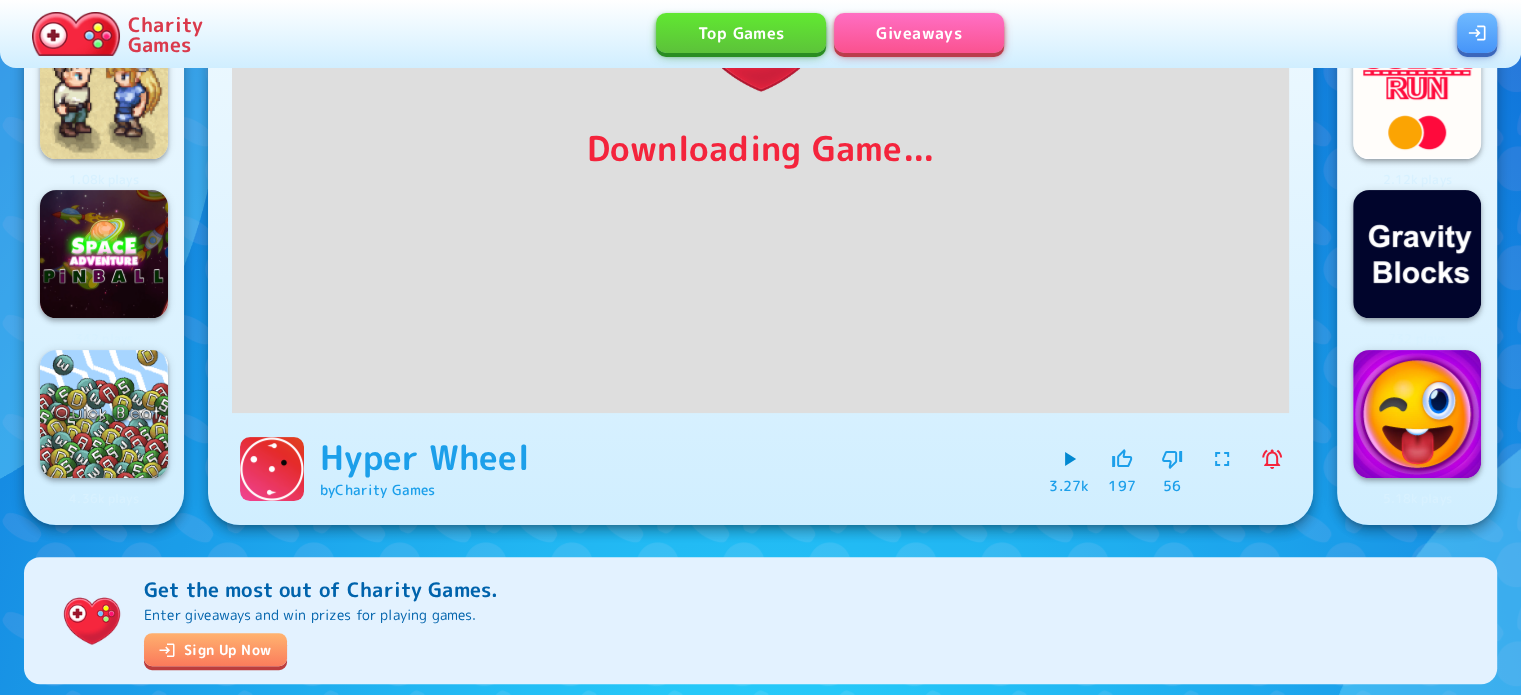 click 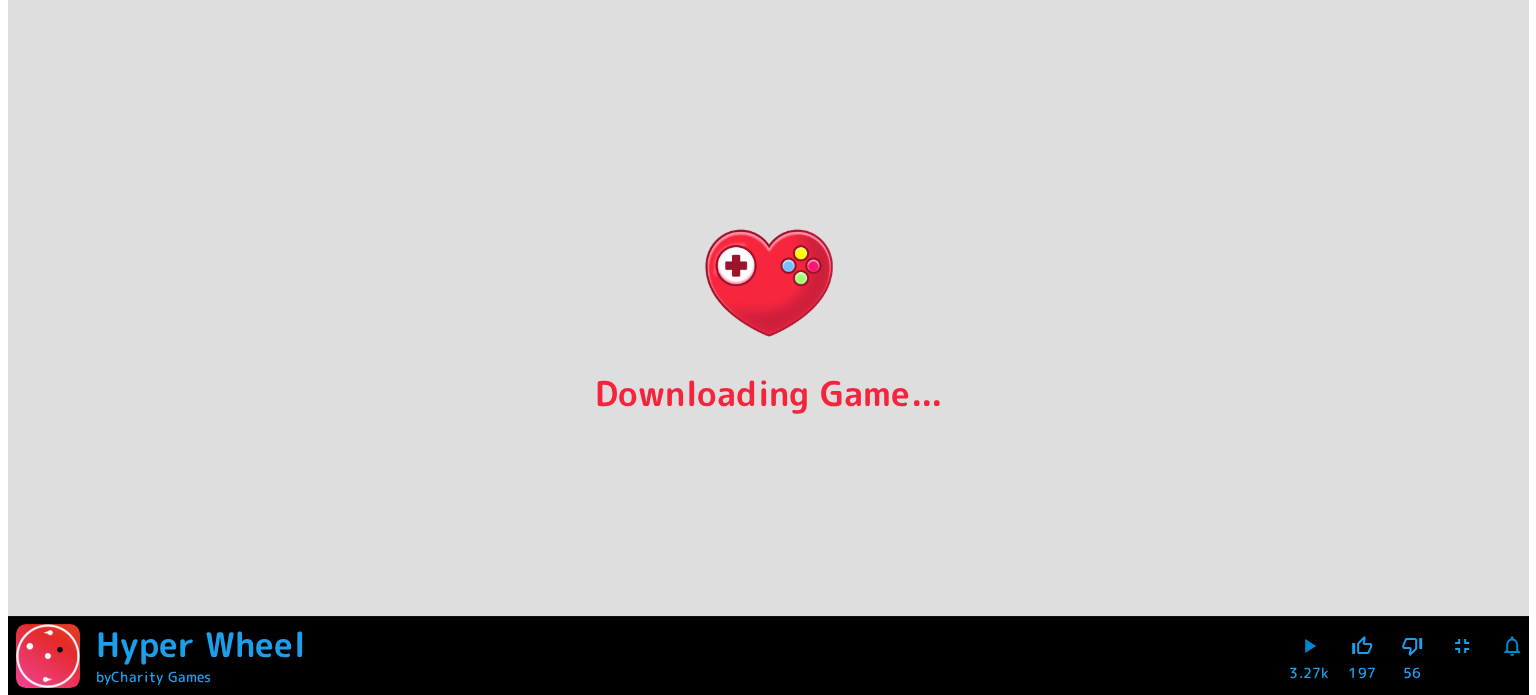 scroll, scrollTop: 0, scrollLeft: 0, axis: both 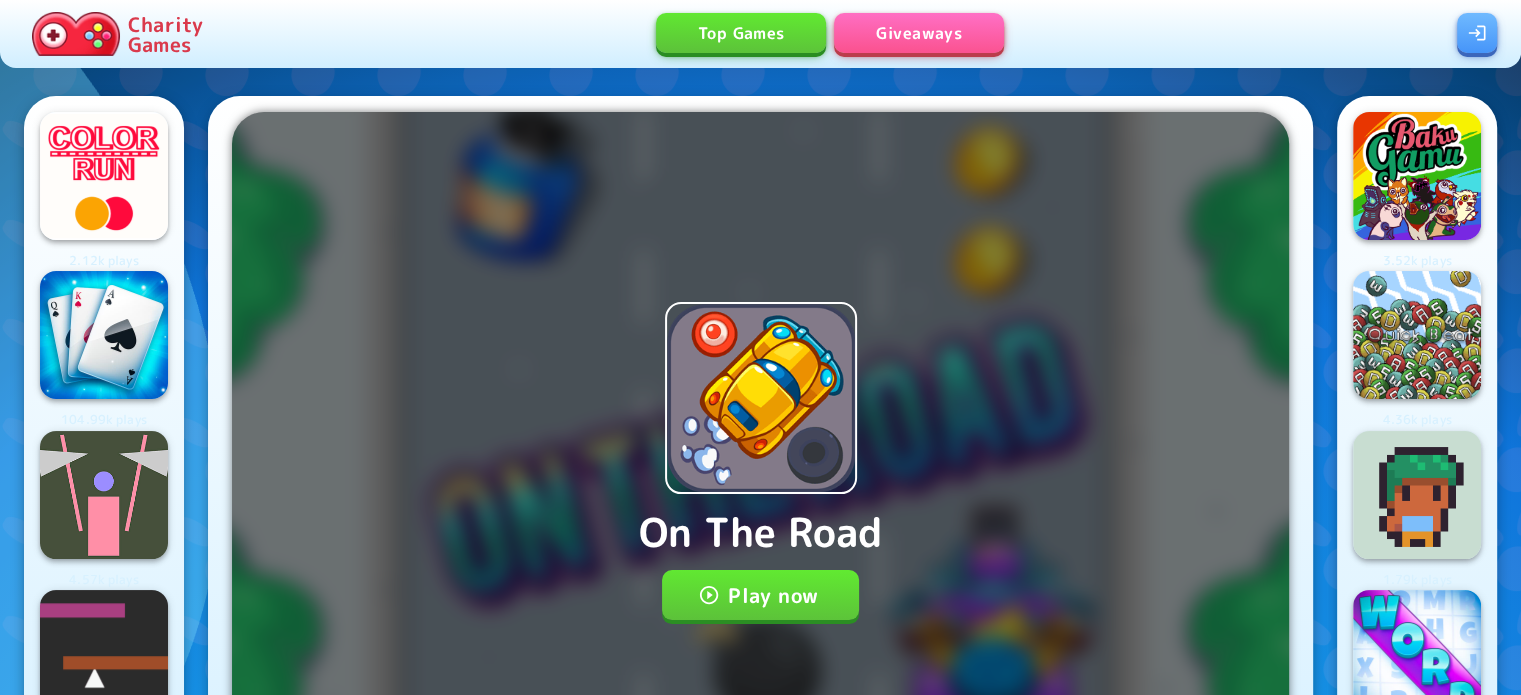 click on "Play now" at bounding box center [760, 595] 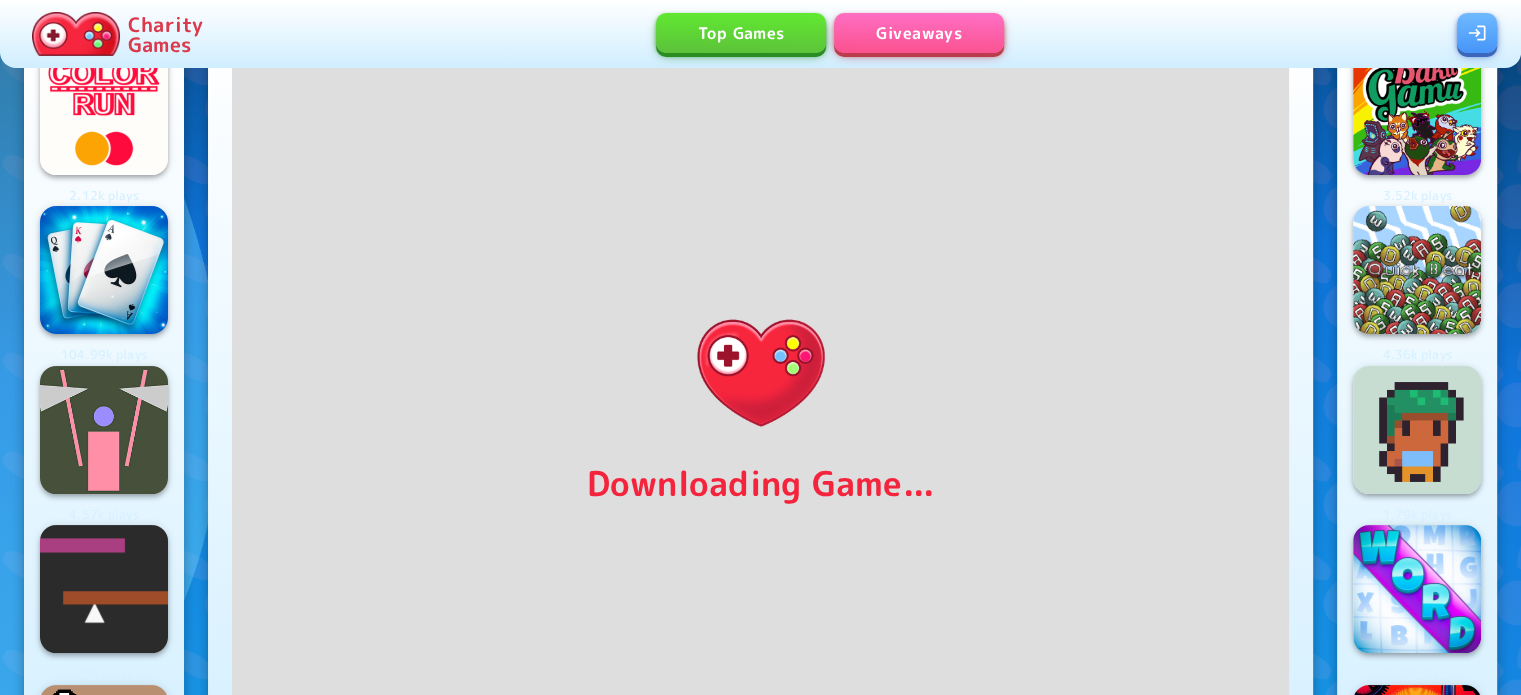 scroll, scrollTop: 100, scrollLeft: 0, axis: vertical 